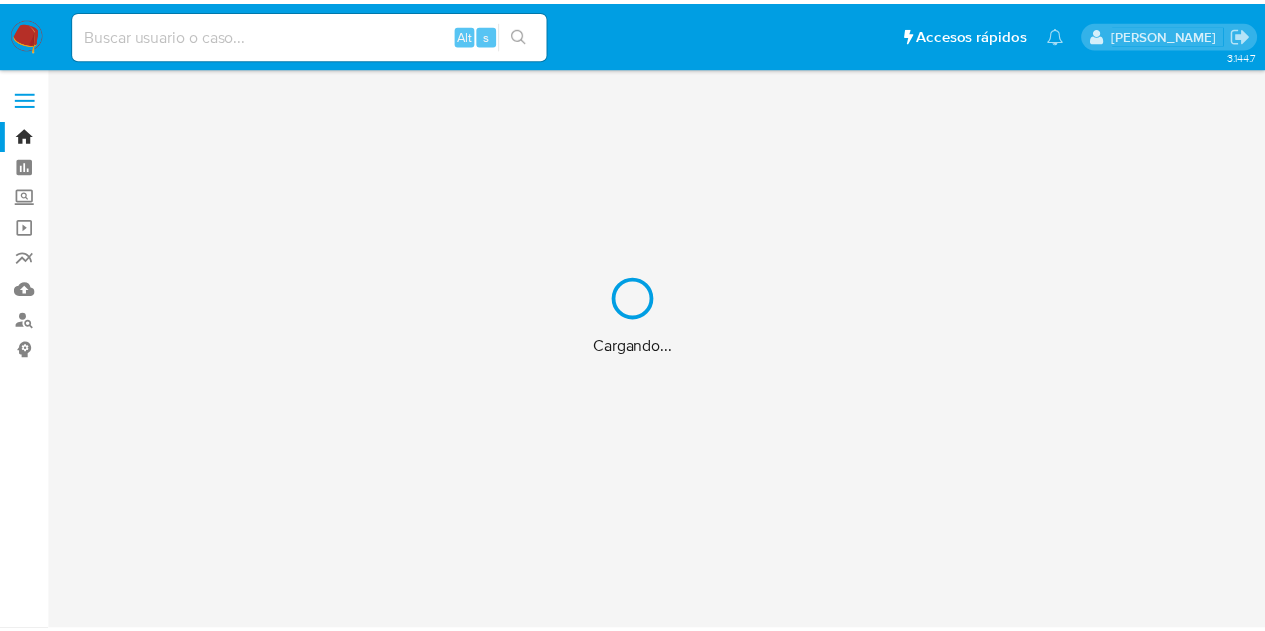scroll, scrollTop: 0, scrollLeft: 0, axis: both 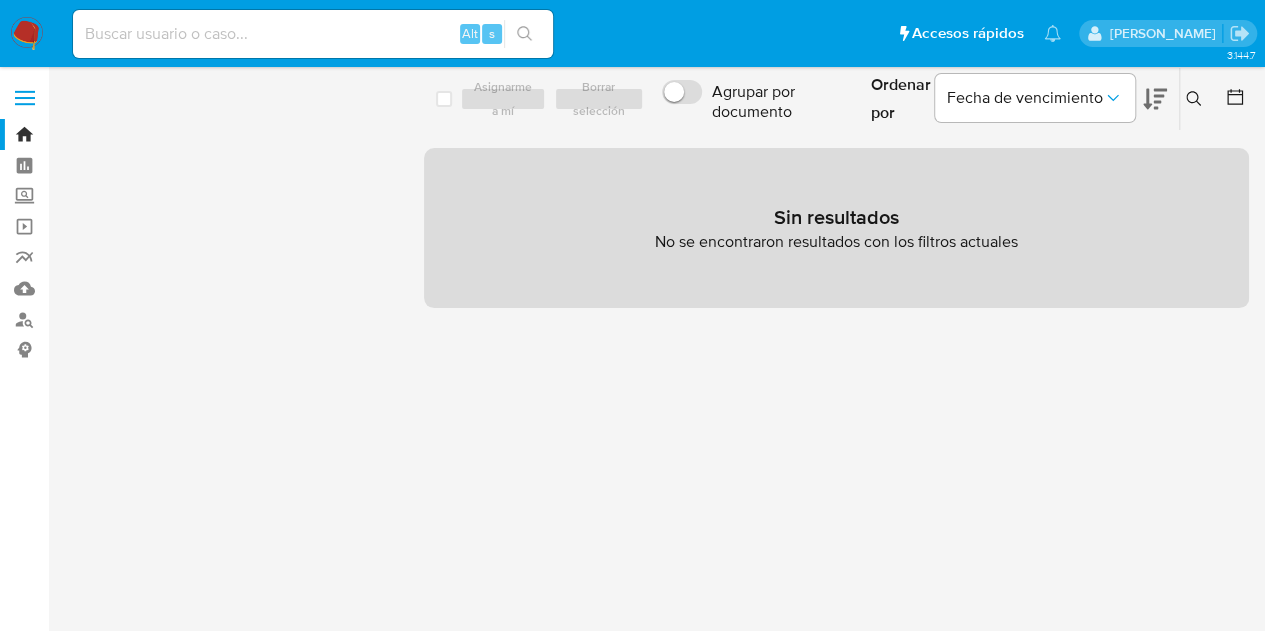 click at bounding box center (313, 34) 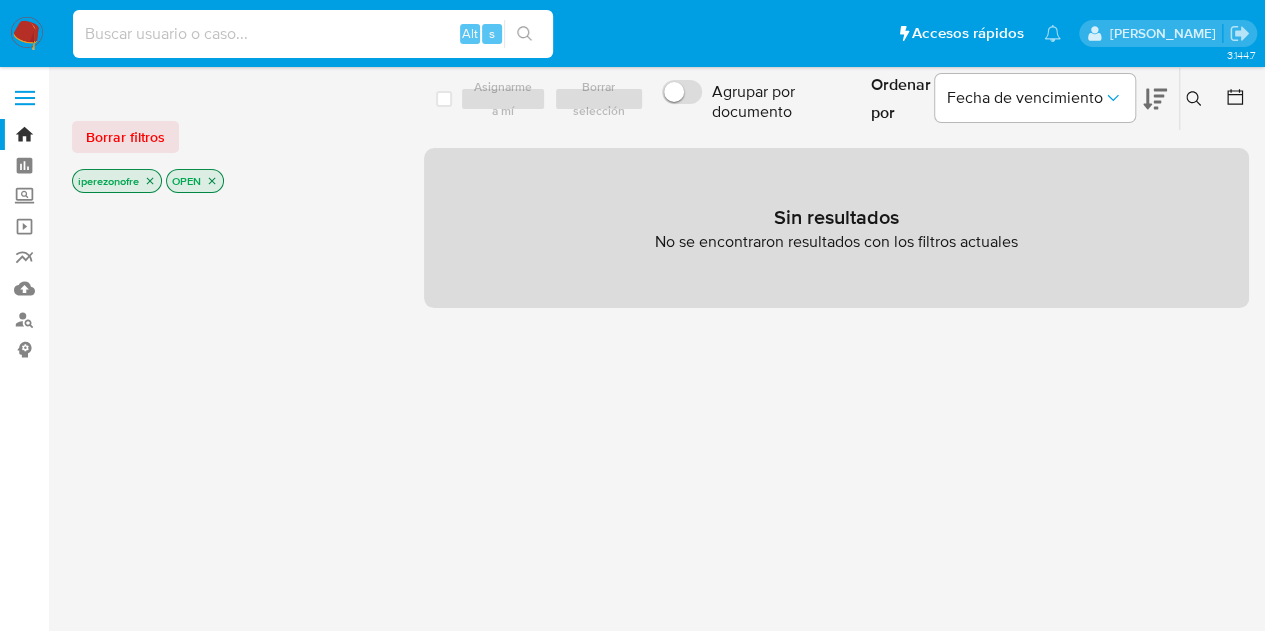 paste on "1245495882" 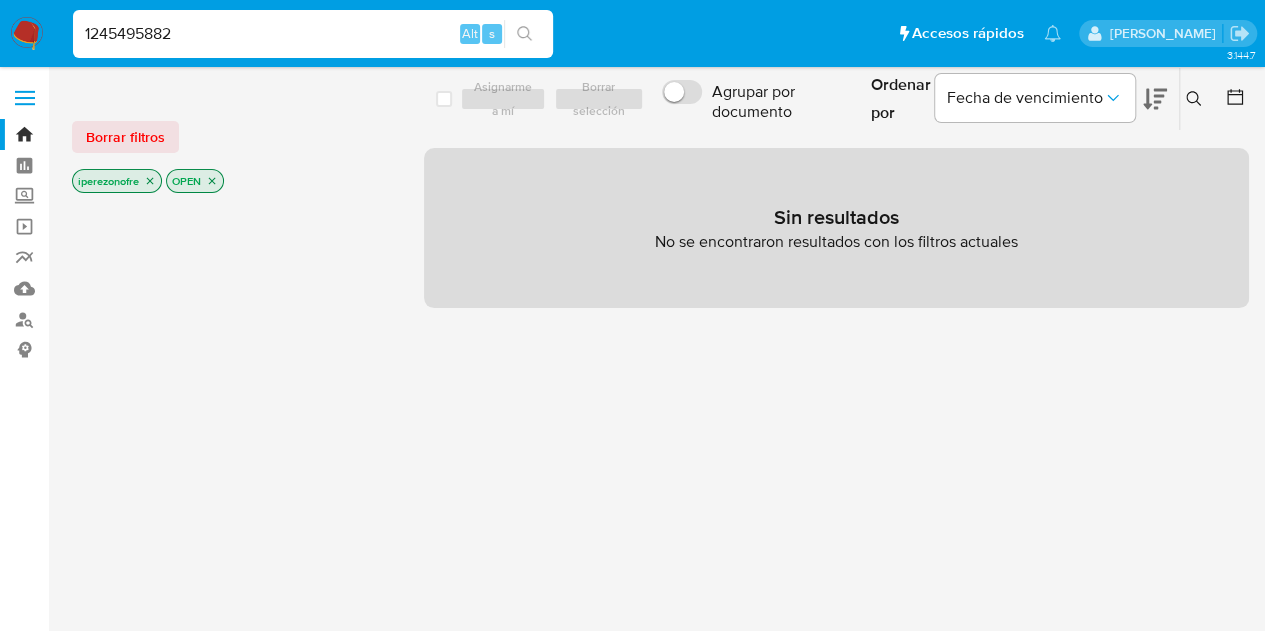 type on "1245495882" 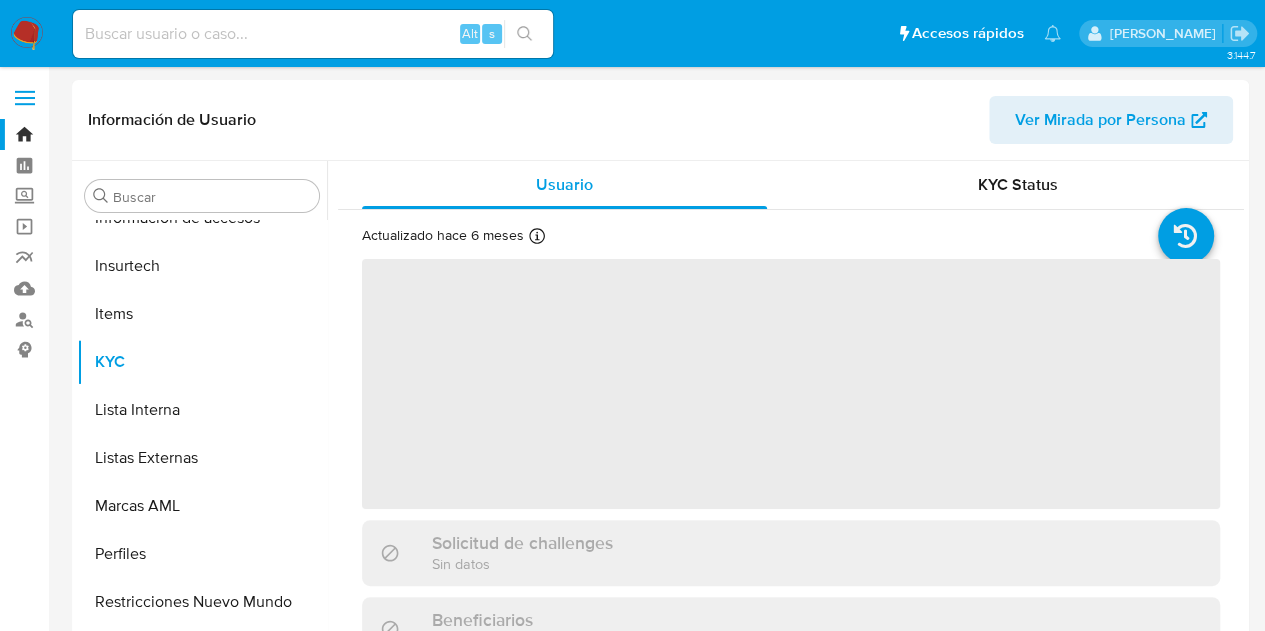 scroll, scrollTop: 797, scrollLeft: 0, axis: vertical 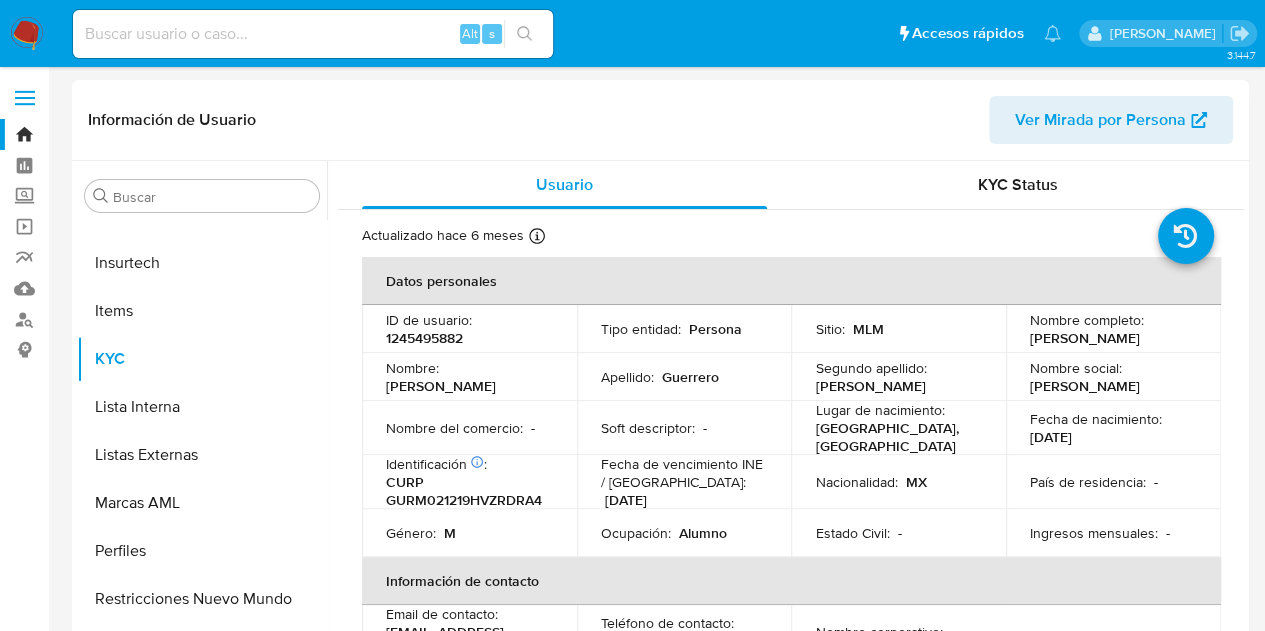 select on "10" 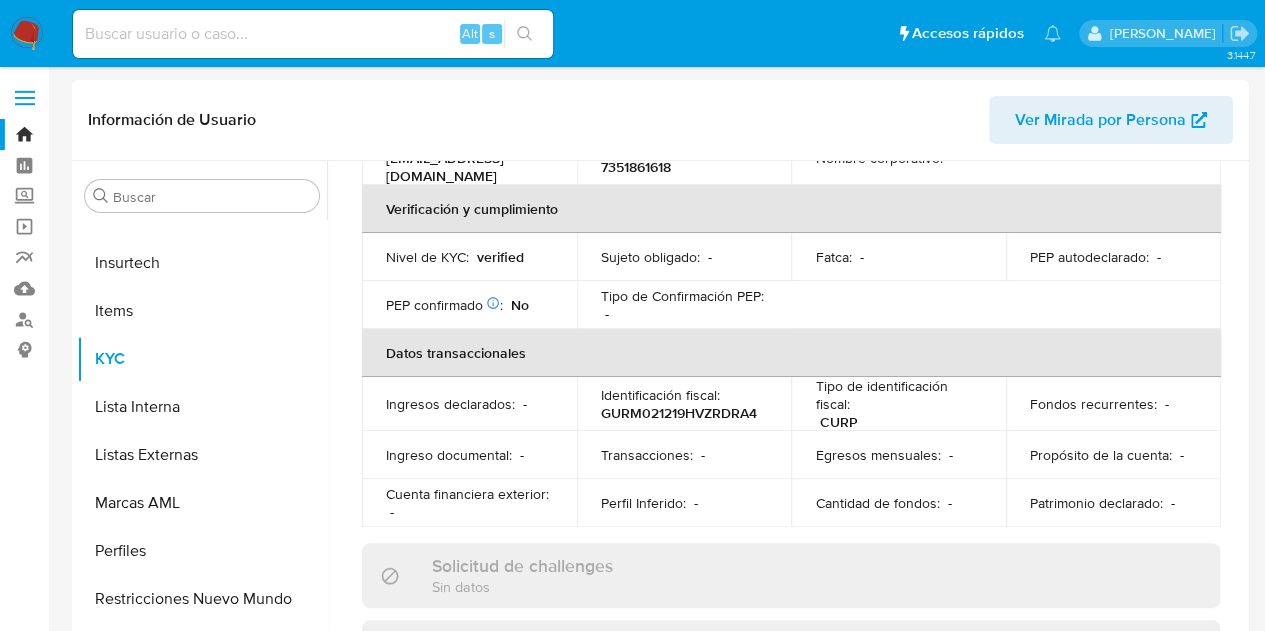 scroll, scrollTop: 374, scrollLeft: 0, axis: vertical 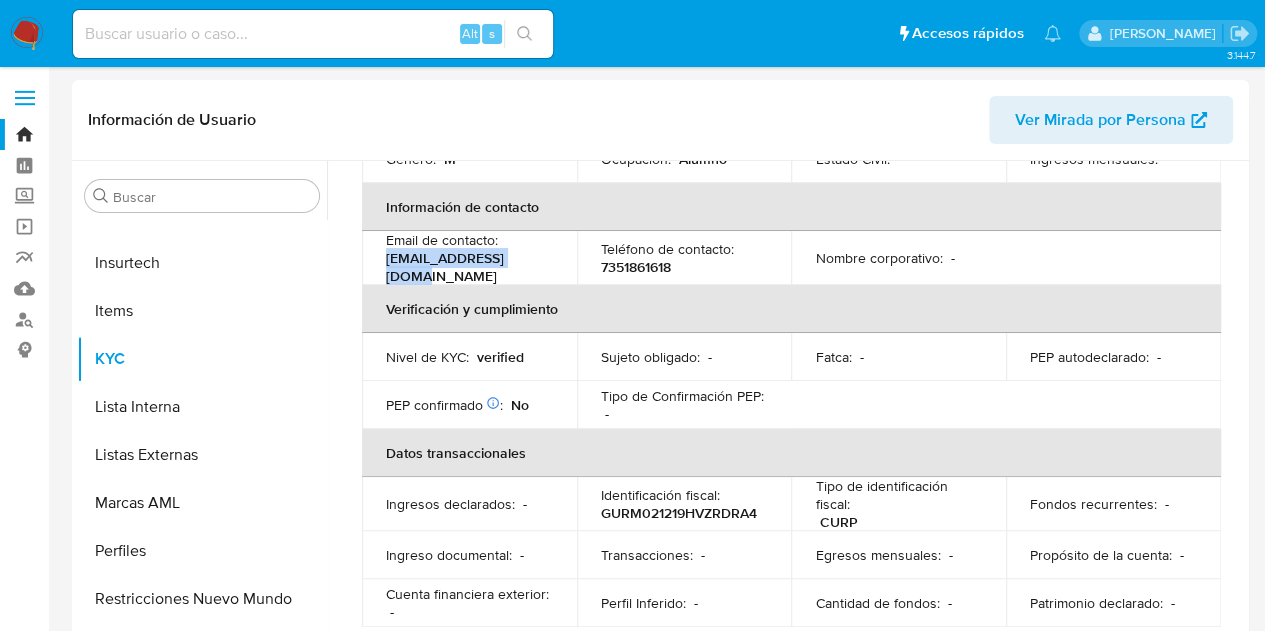drag, startPoint x: 538, startPoint y: 263, endPoint x: 384, endPoint y: 263, distance: 154 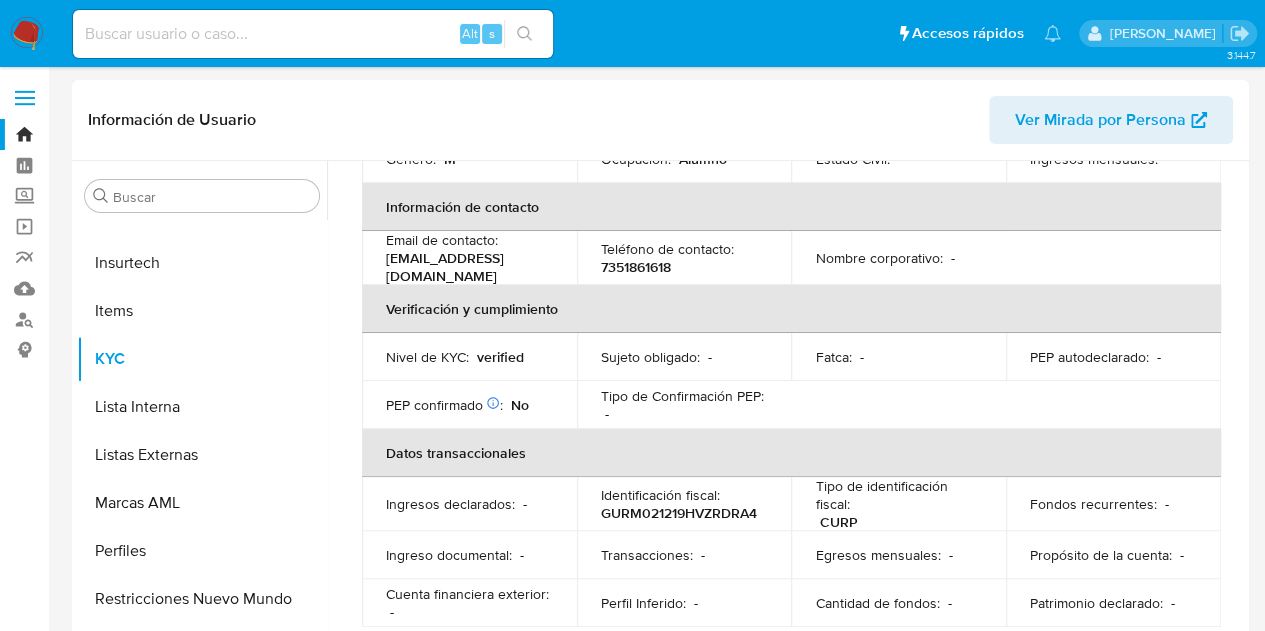 click on "7351861618" at bounding box center (636, 267) 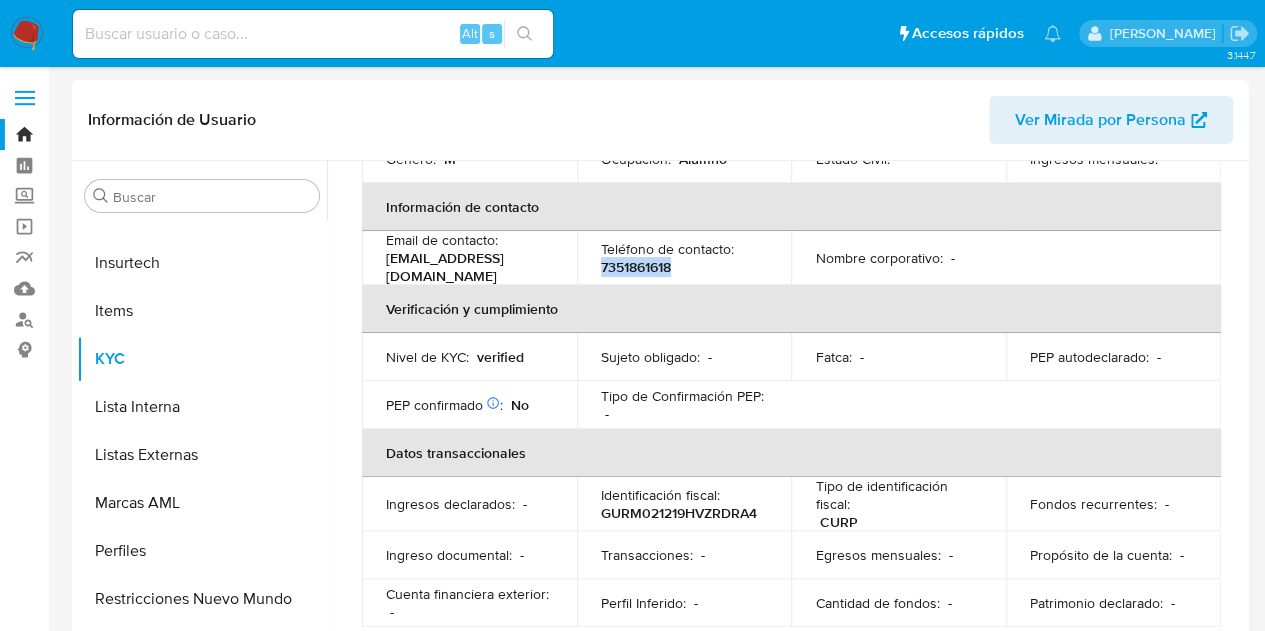 click on "7351861618" at bounding box center (636, 267) 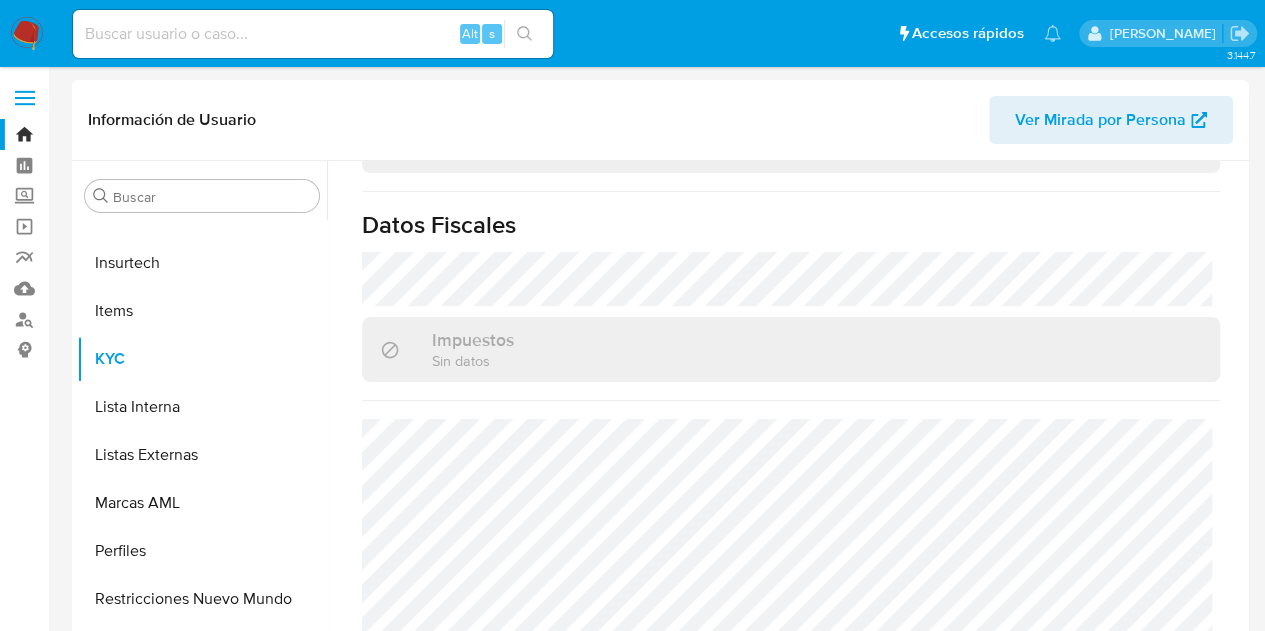 scroll, scrollTop: 1274, scrollLeft: 0, axis: vertical 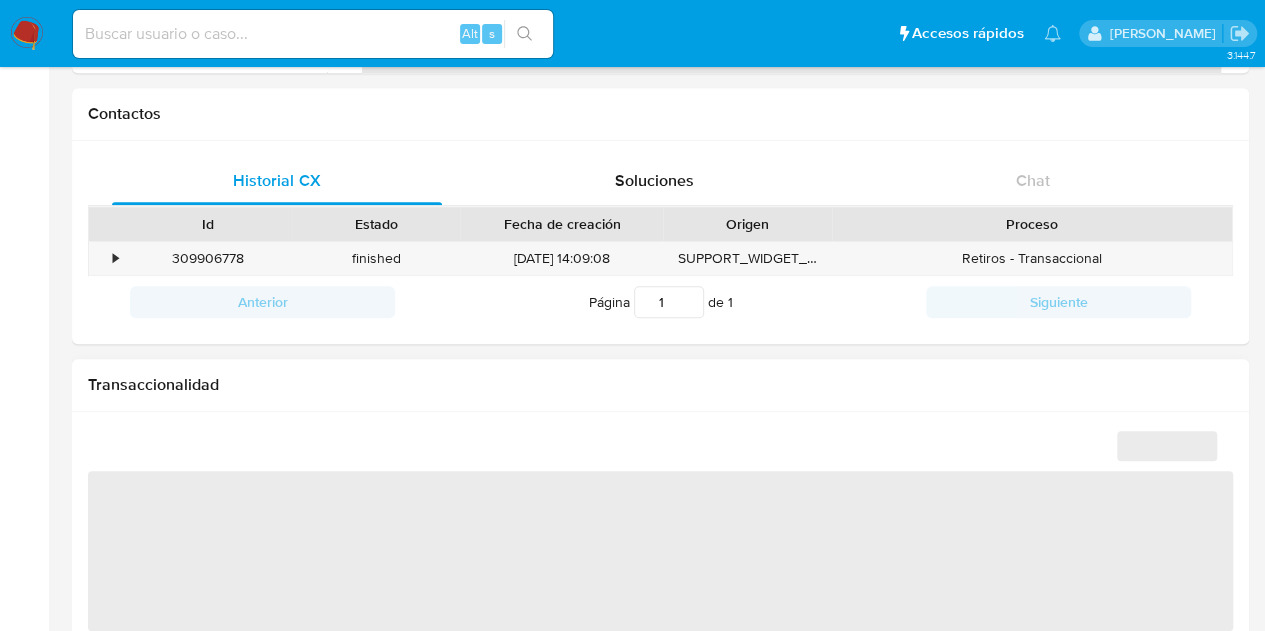 select on "10" 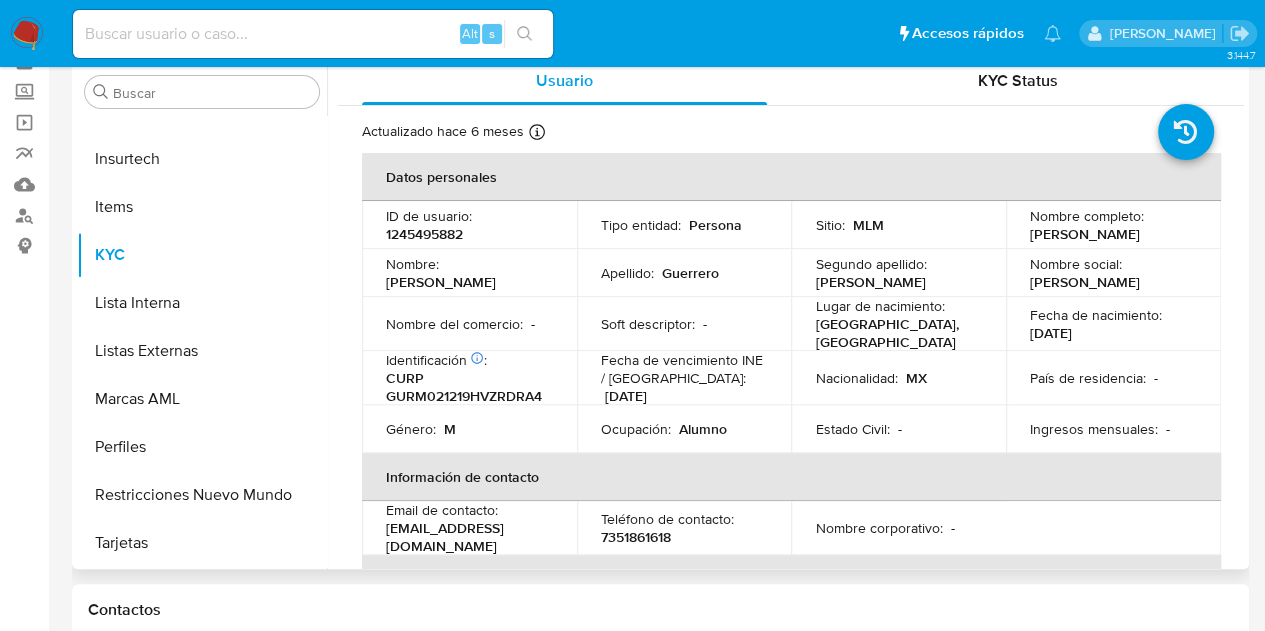 scroll, scrollTop: 100, scrollLeft: 0, axis: vertical 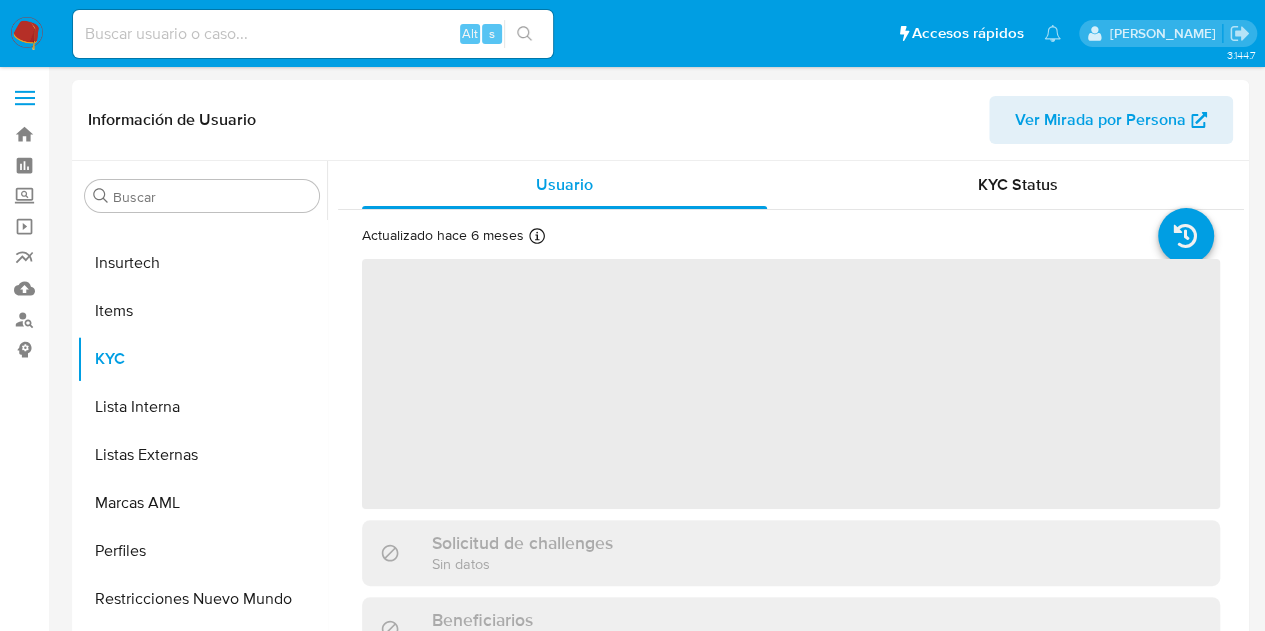 click at bounding box center [313, 34] 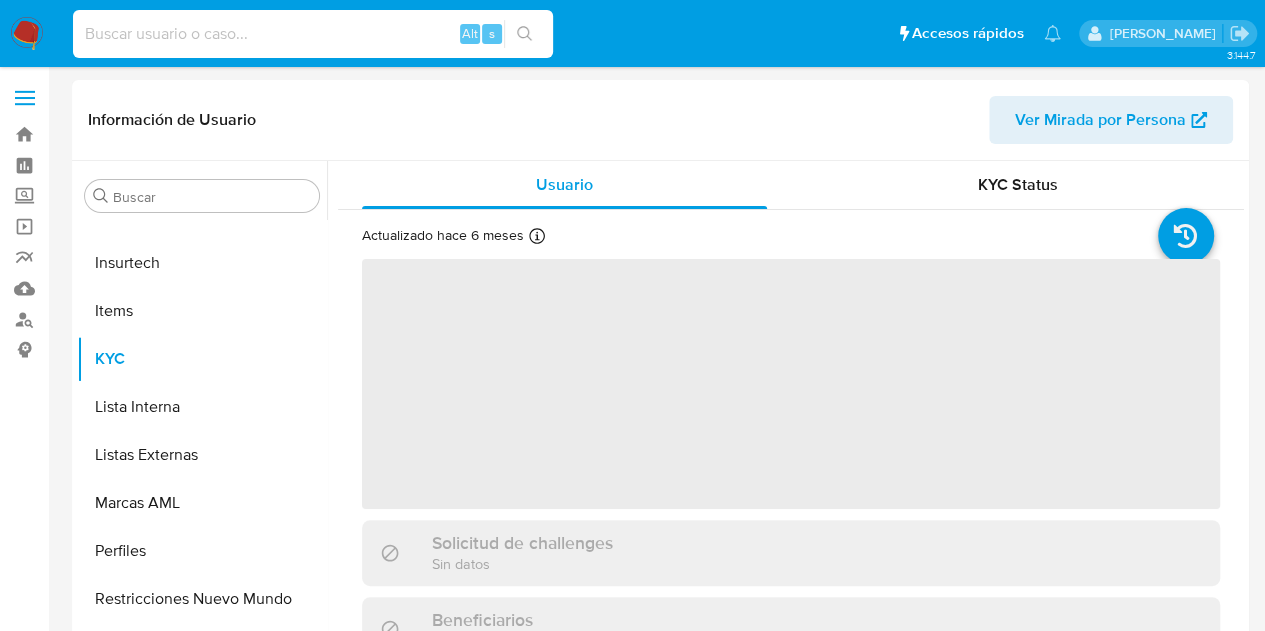 select on "10" 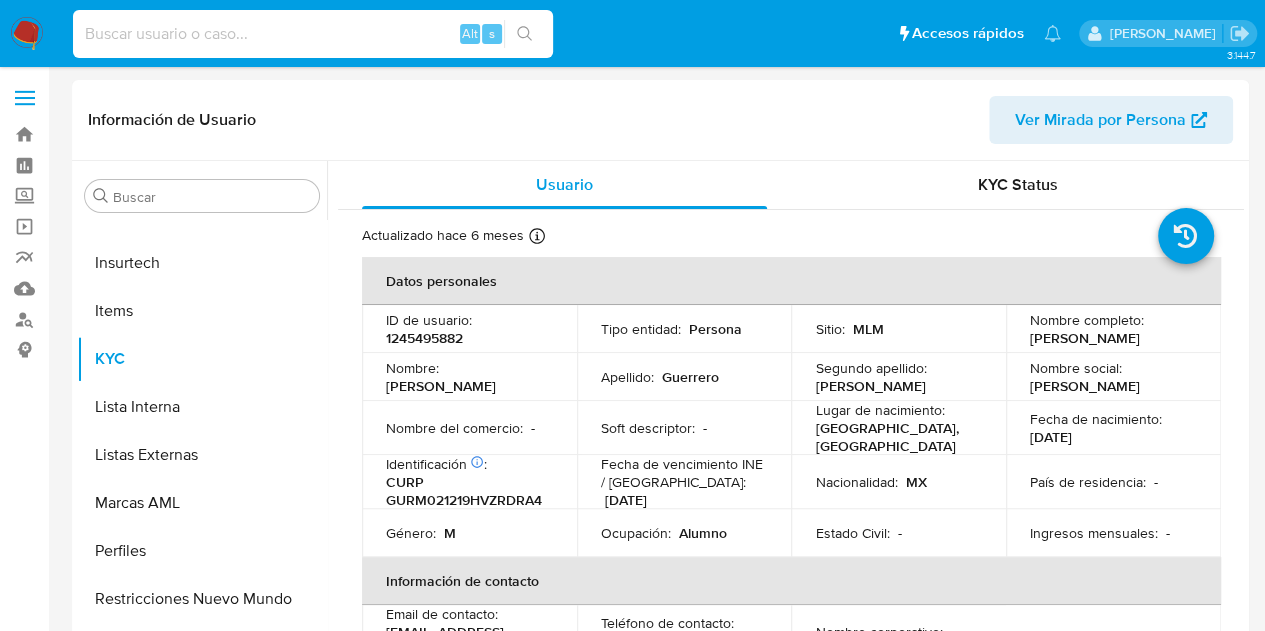paste on "1357386579" 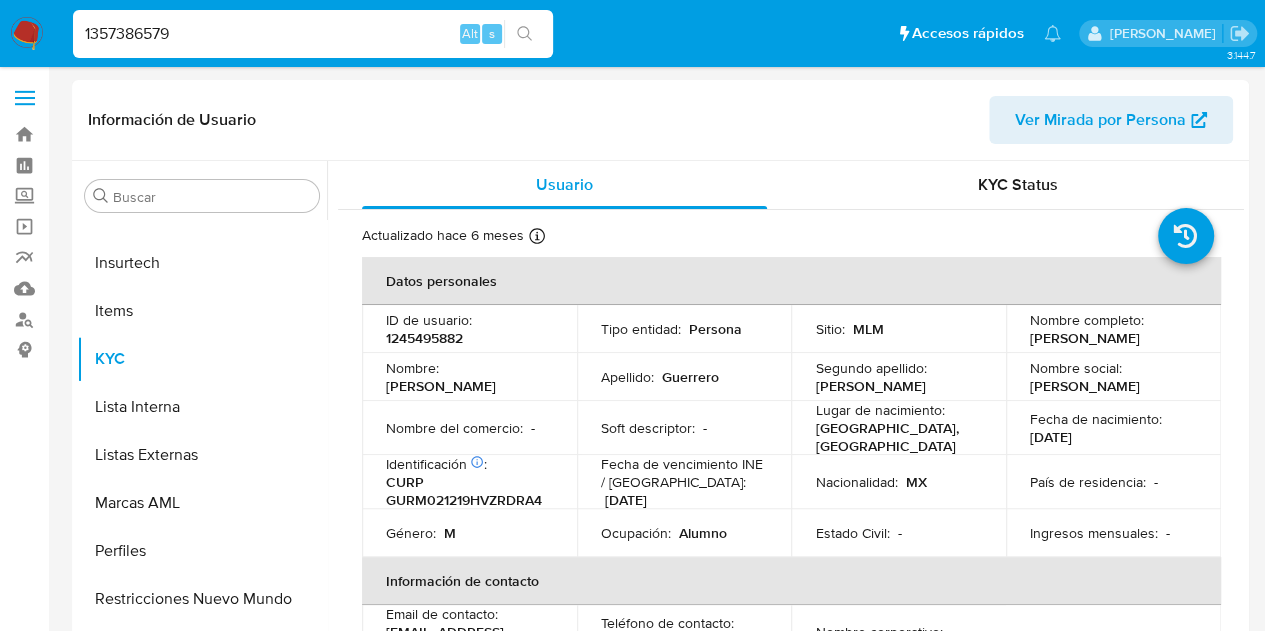 type on "1357386579" 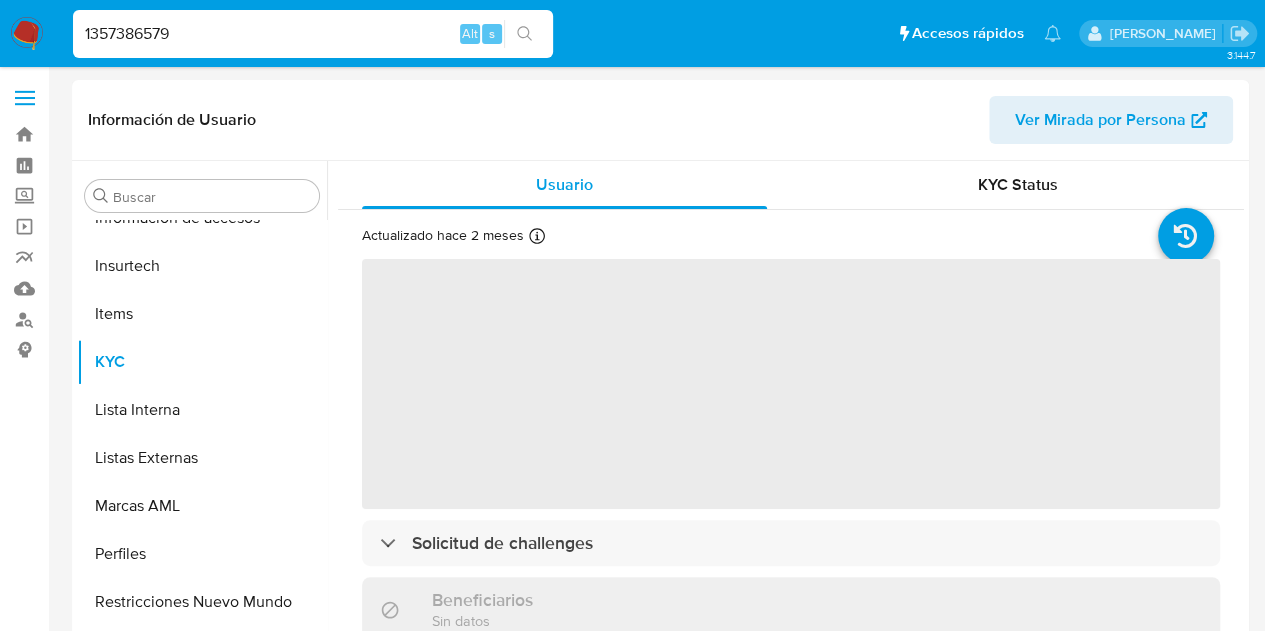 scroll, scrollTop: 797, scrollLeft: 0, axis: vertical 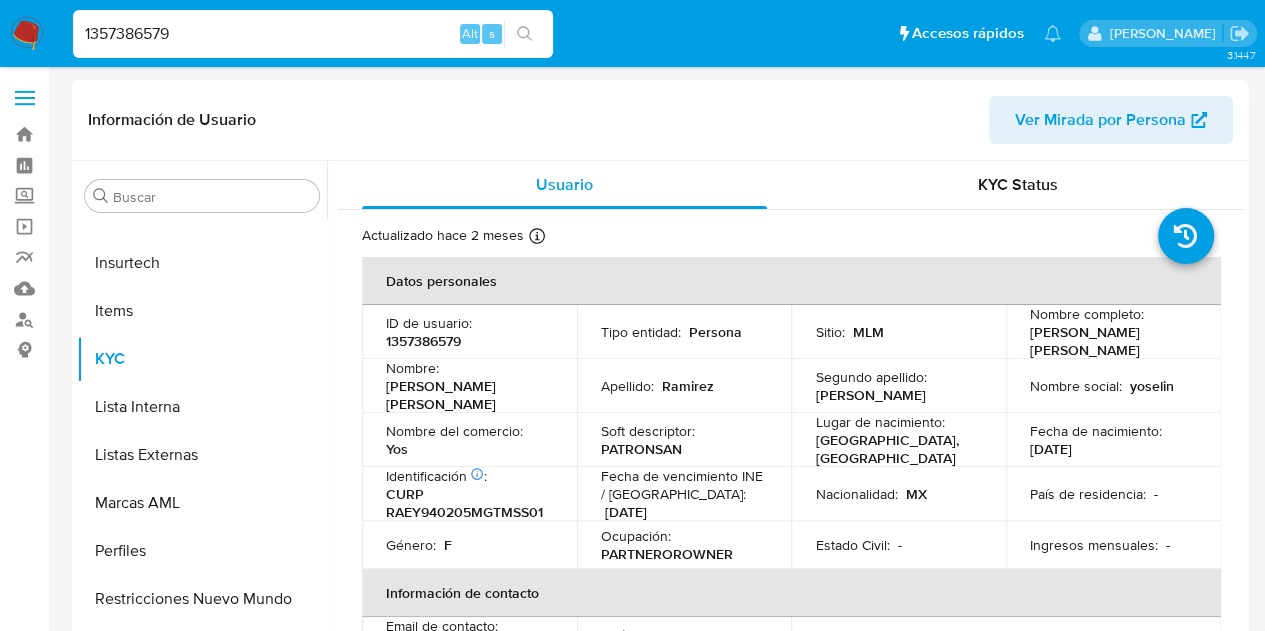 select on "10" 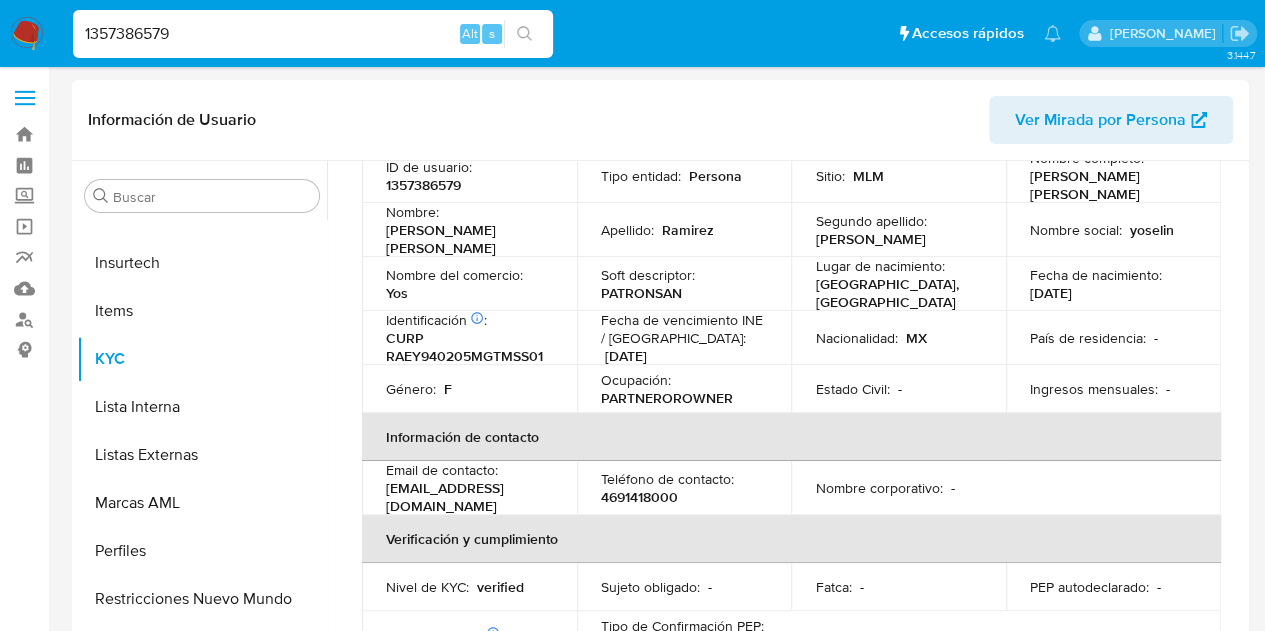 scroll, scrollTop: 200, scrollLeft: 0, axis: vertical 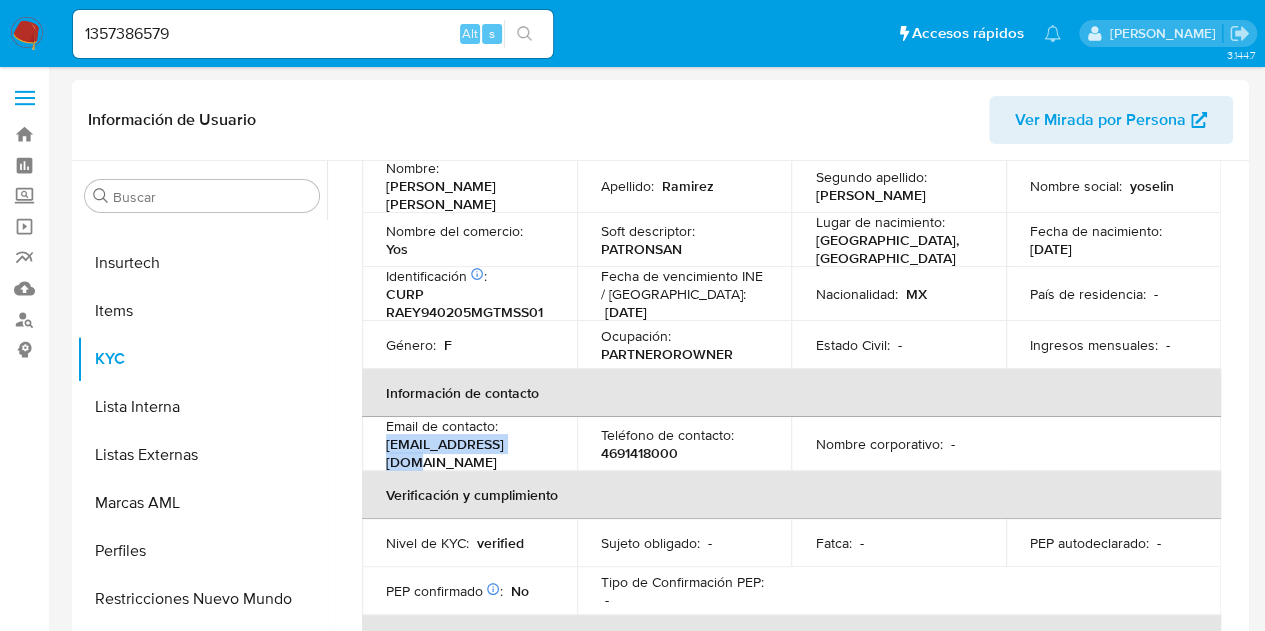 drag, startPoint x: 537, startPoint y: 435, endPoint x: 385, endPoint y: 447, distance: 152.47295 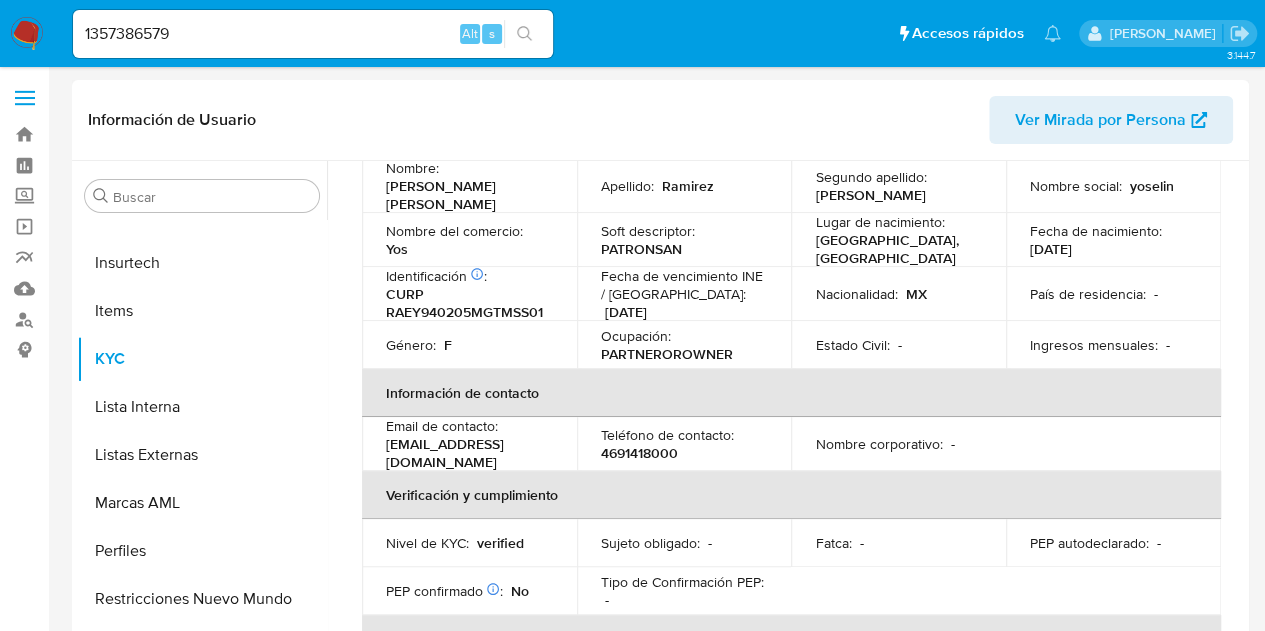 click on "4691418000" at bounding box center (639, 453) 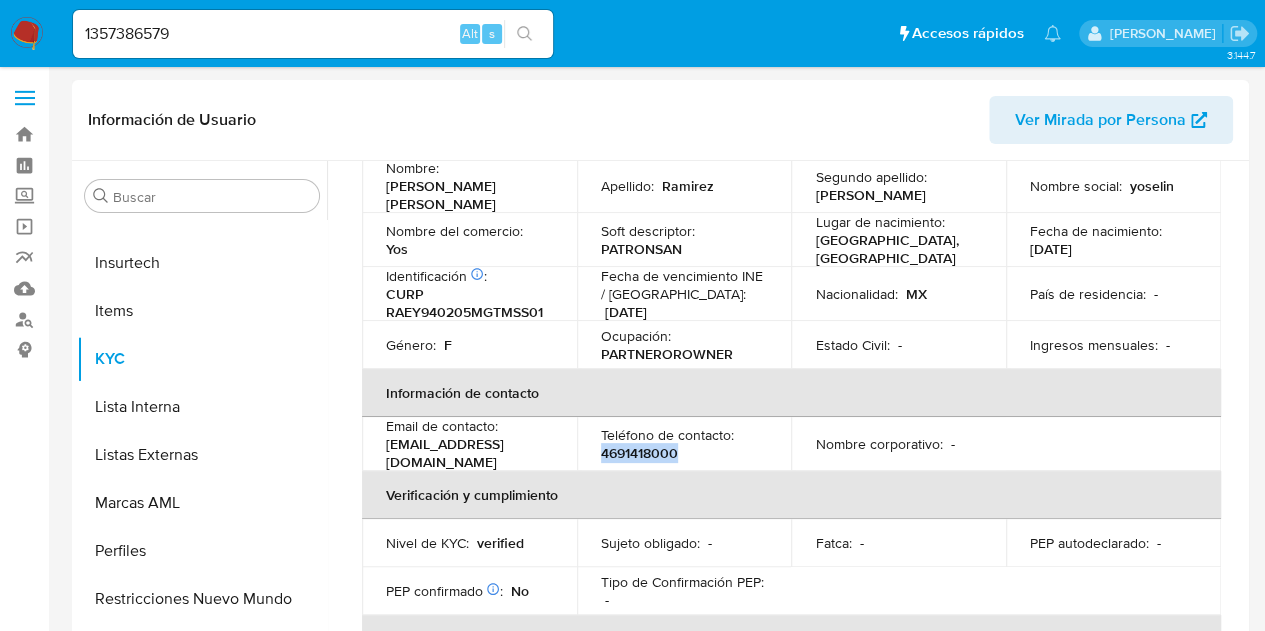 click on "4691418000" at bounding box center (639, 453) 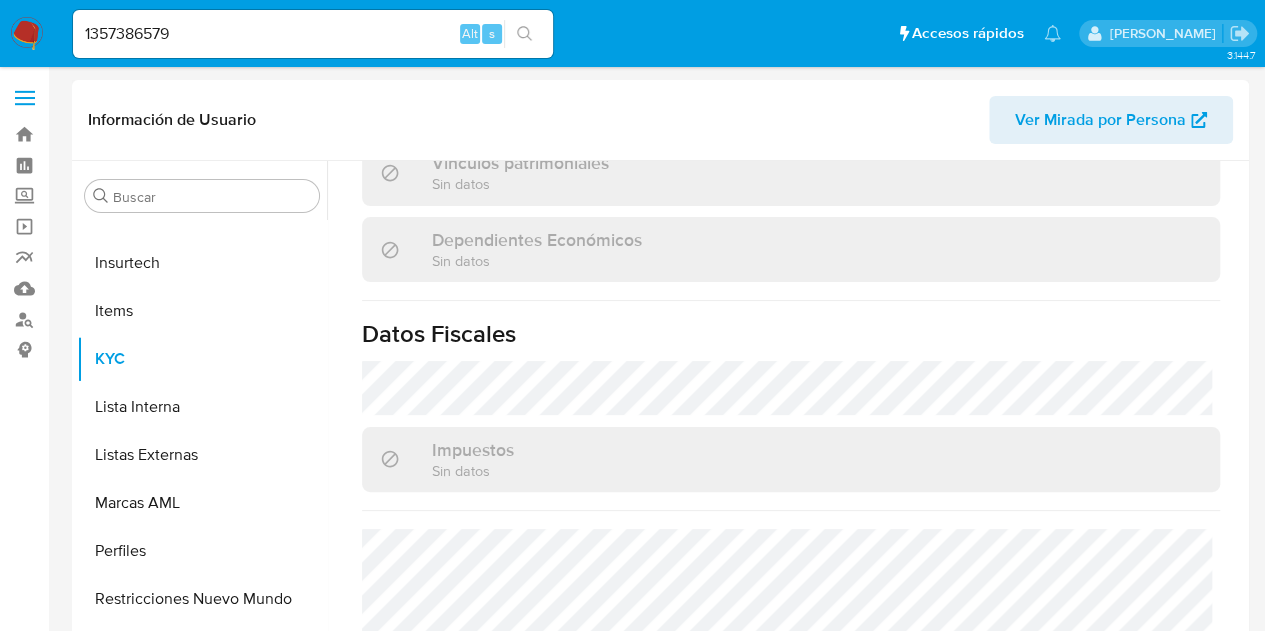 scroll, scrollTop: 1255, scrollLeft: 0, axis: vertical 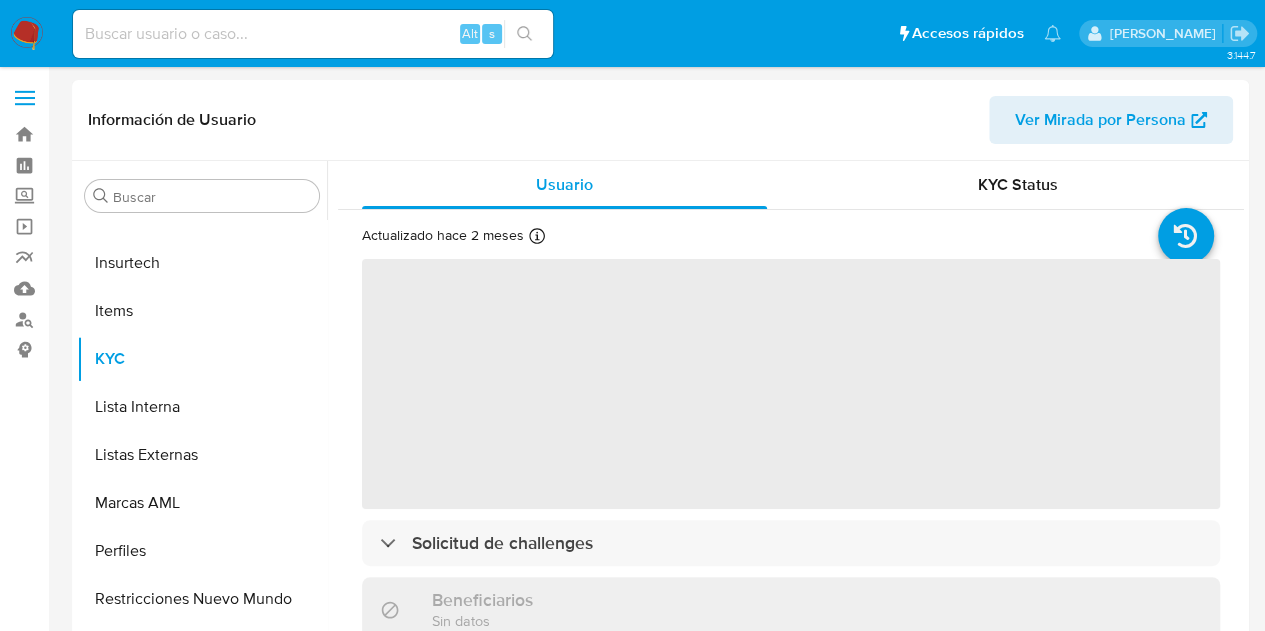 click on "Alt s" at bounding box center [313, 34] 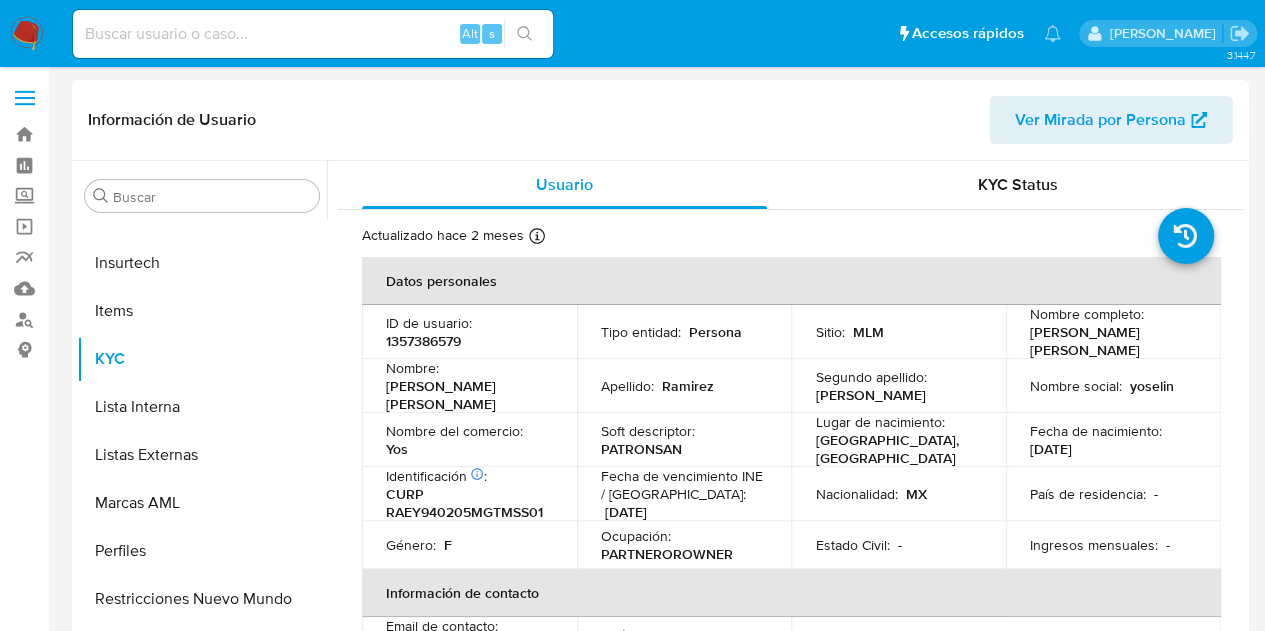 click at bounding box center (313, 34) 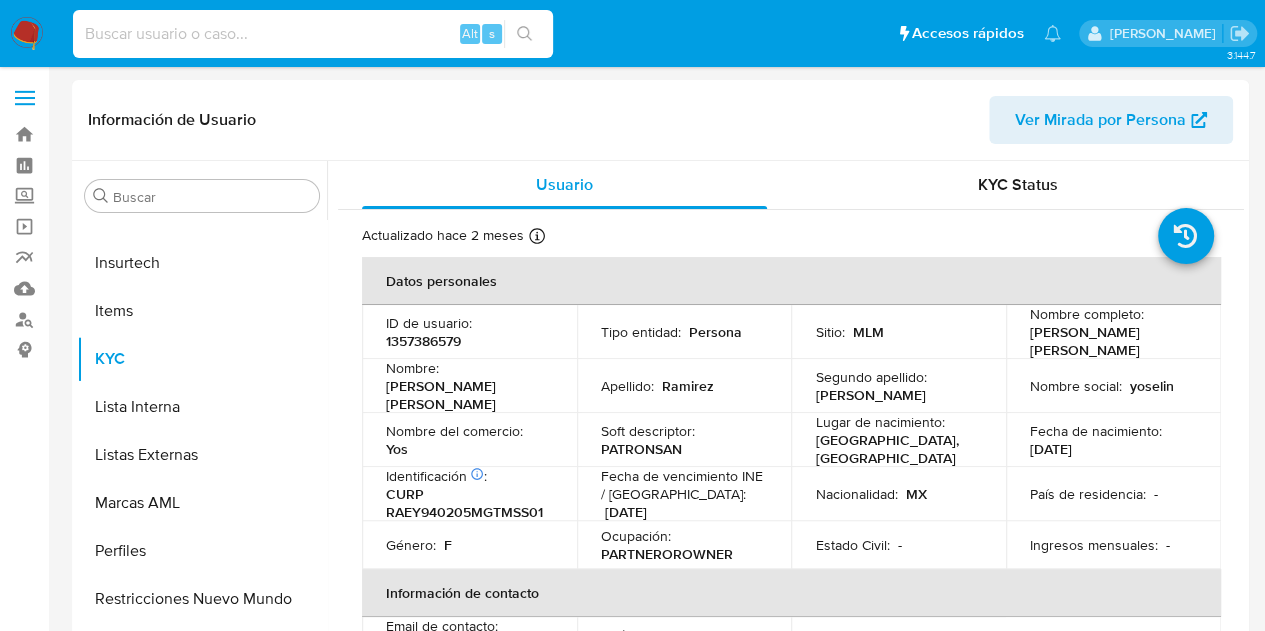 paste on "2046352207" 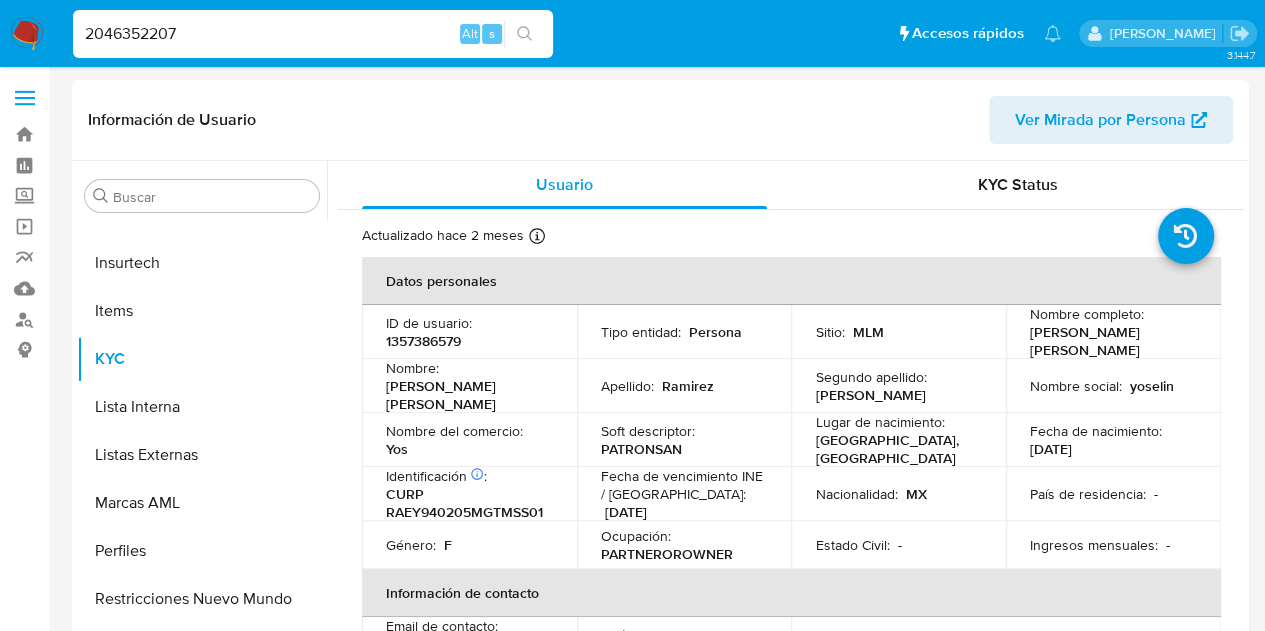 type on "2046352207" 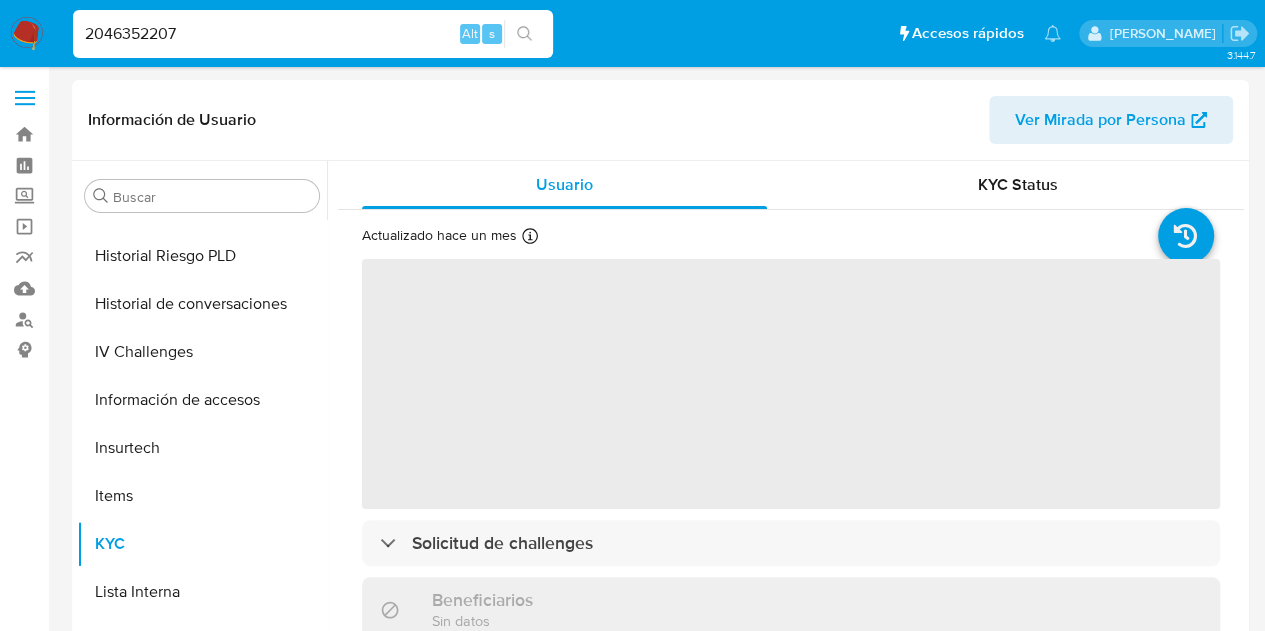scroll, scrollTop: 797, scrollLeft: 0, axis: vertical 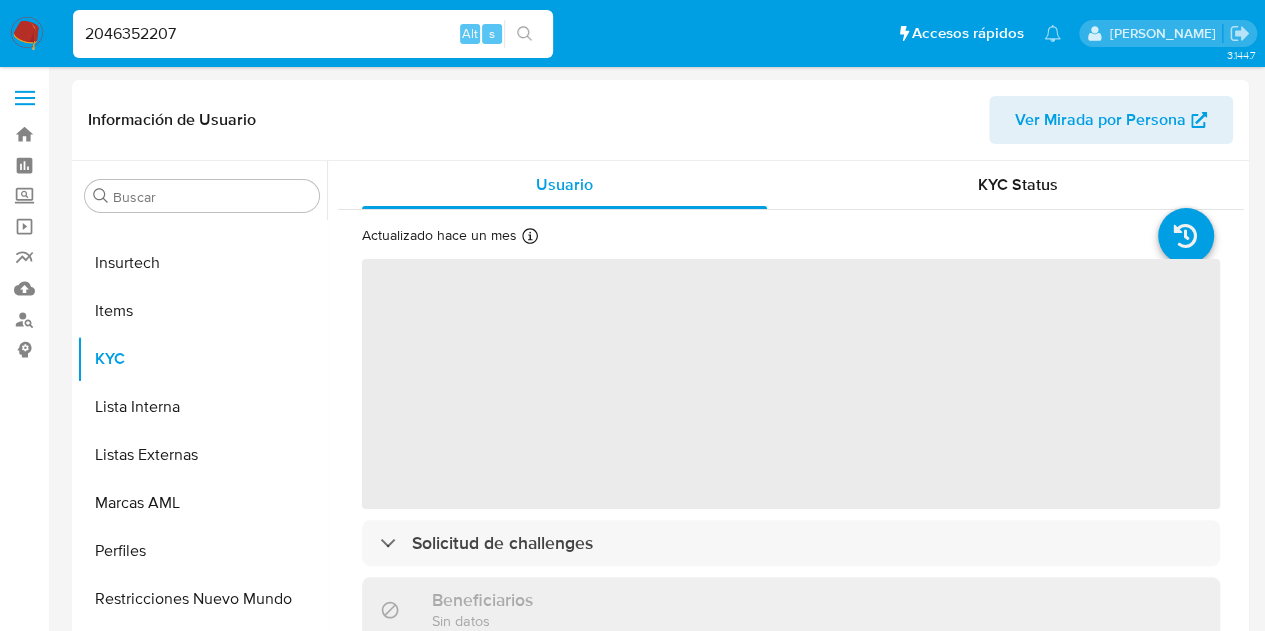 select on "10" 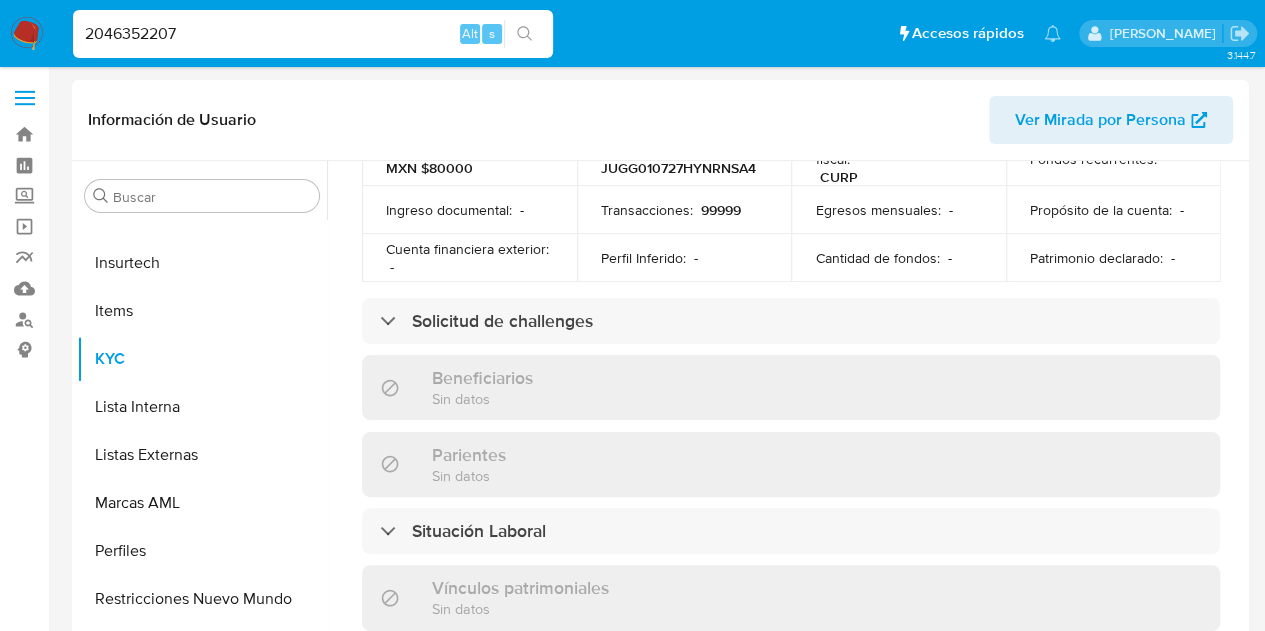 scroll, scrollTop: 455, scrollLeft: 0, axis: vertical 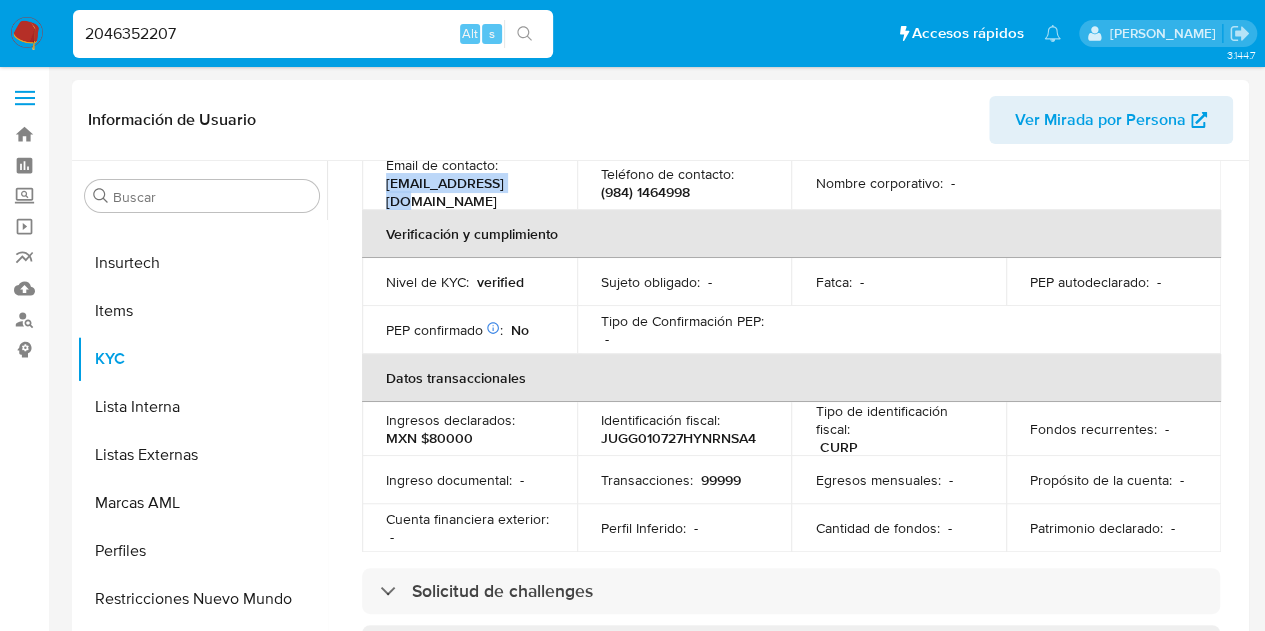 drag, startPoint x: 531, startPoint y: 185, endPoint x: 382, endPoint y: 182, distance: 149.0302 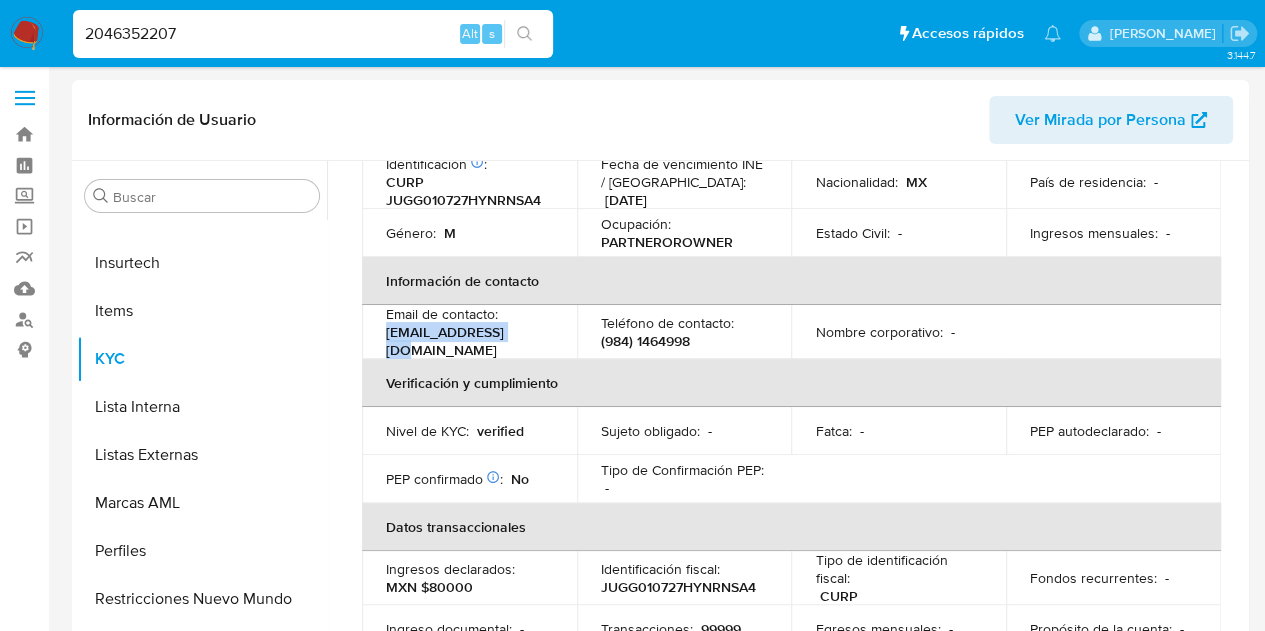 scroll, scrollTop: 255, scrollLeft: 0, axis: vertical 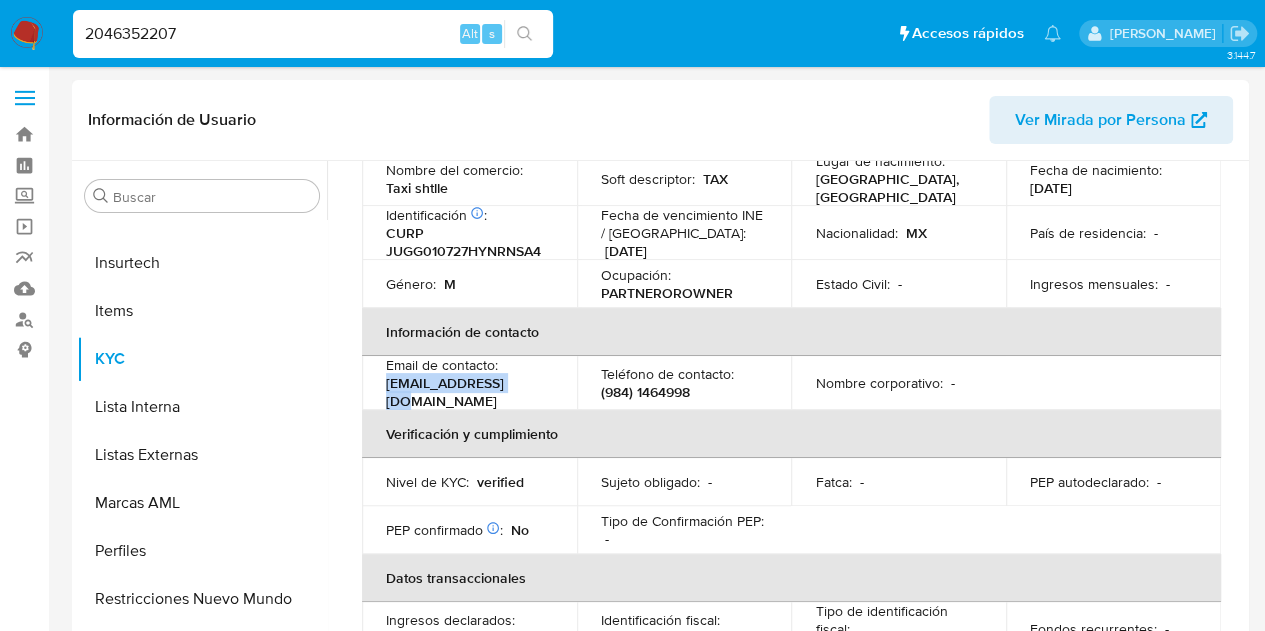 copy on "[EMAIL_ADDRESS][DOMAIN_NAME]" 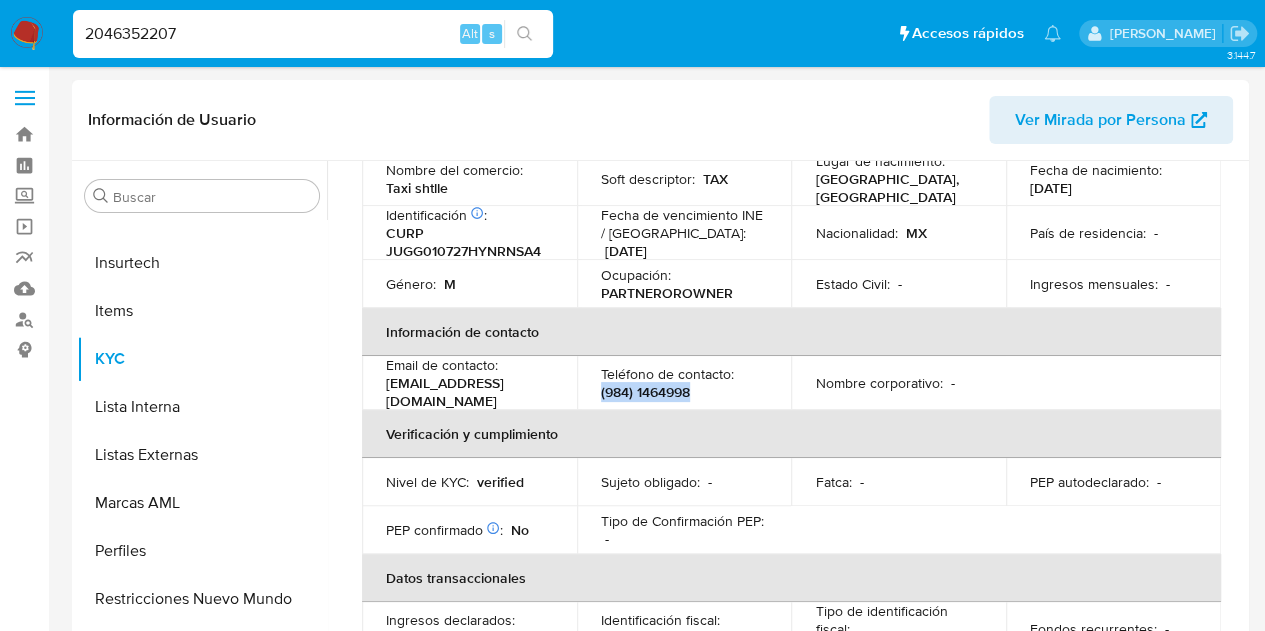drag, startPoint x: 697, startPoint y: 377, endPoint x: 595, endPoint y: 382, distance: 102.122475 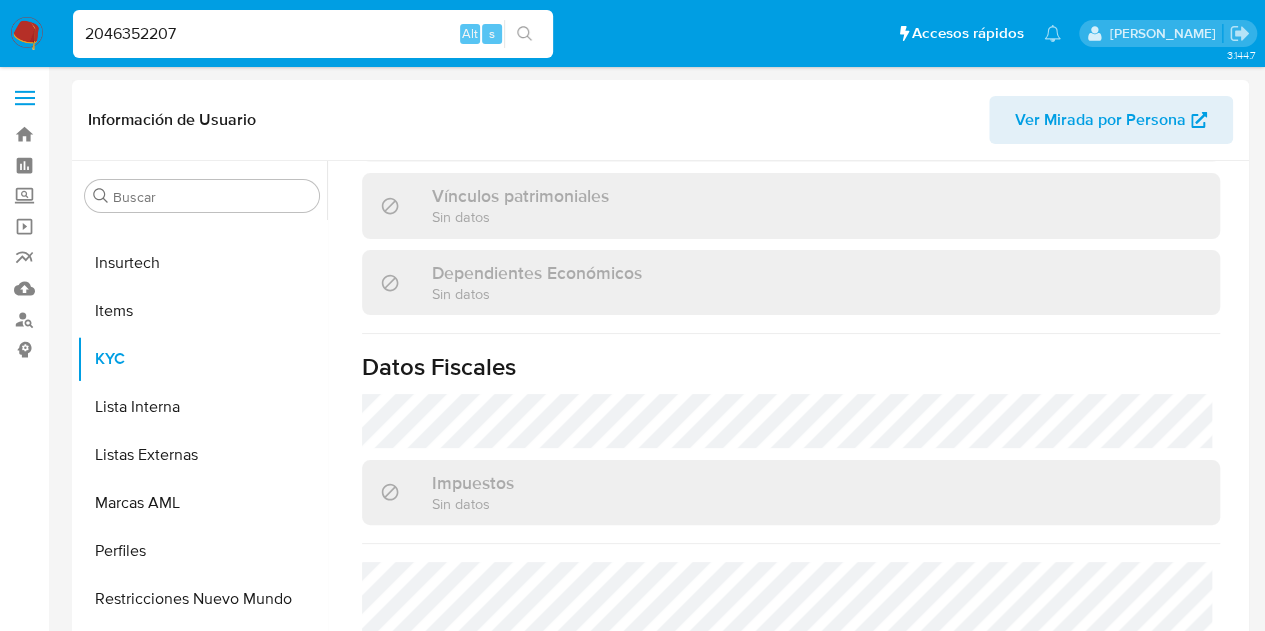 scroll, scrollTop: 1255, scrollLeft: 0, axis: vertical 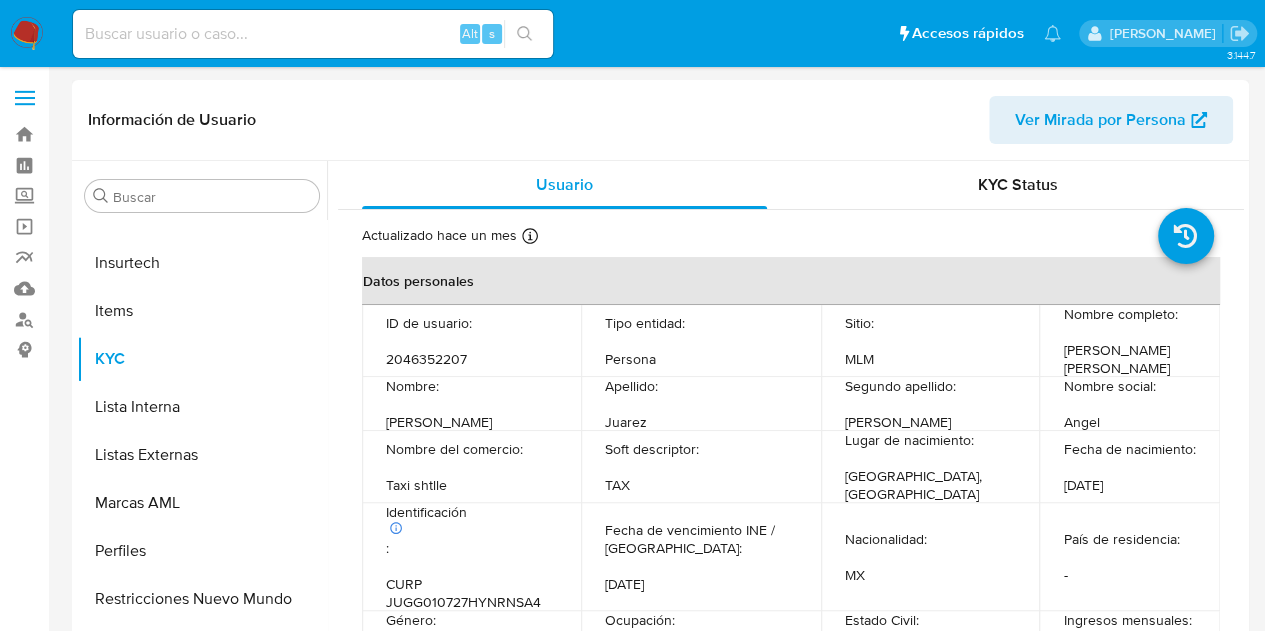 select on "10" 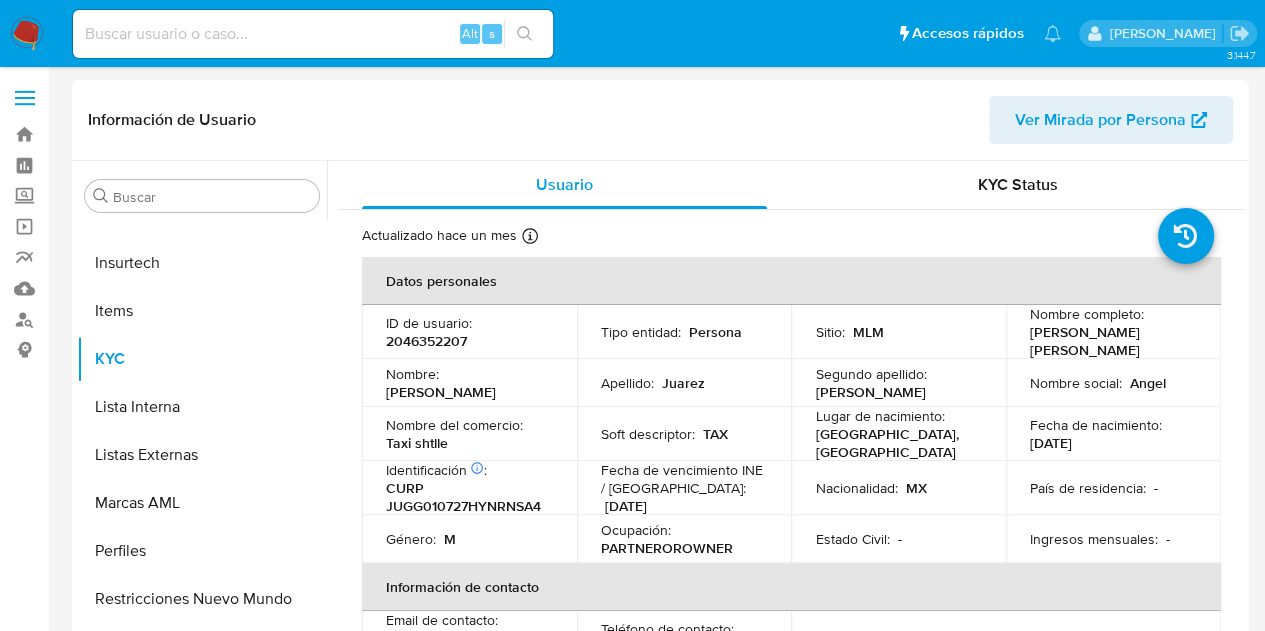 click on "Alt s" at bounding box center [313, 34] 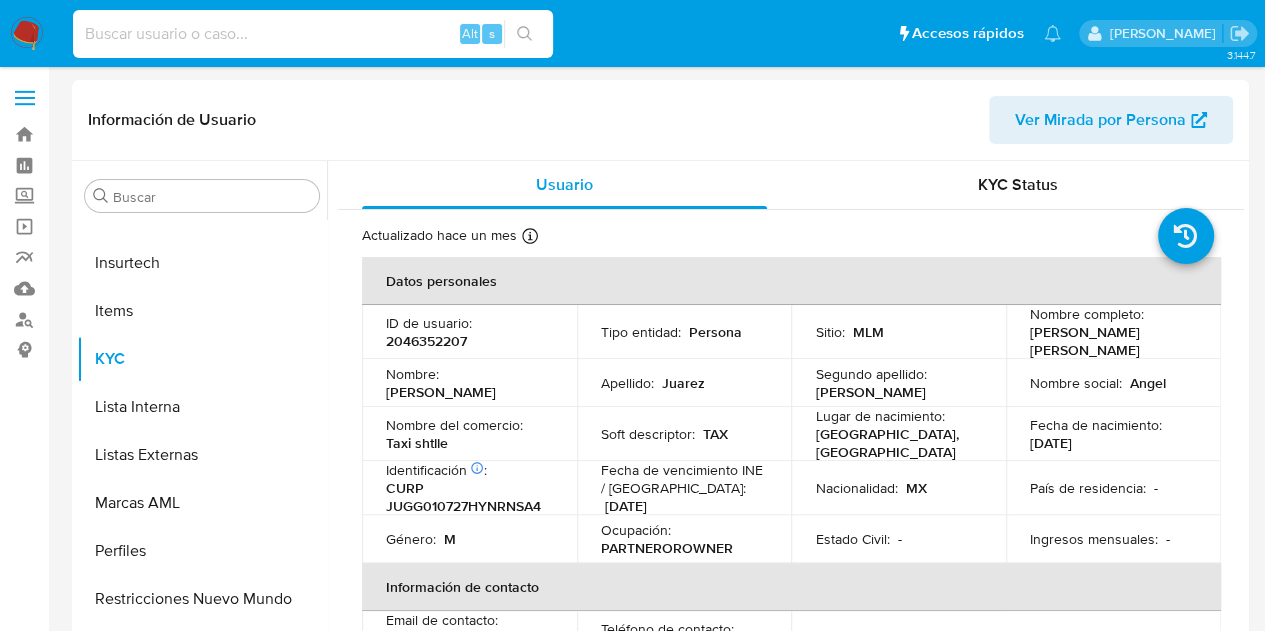 paste on "2233218753" 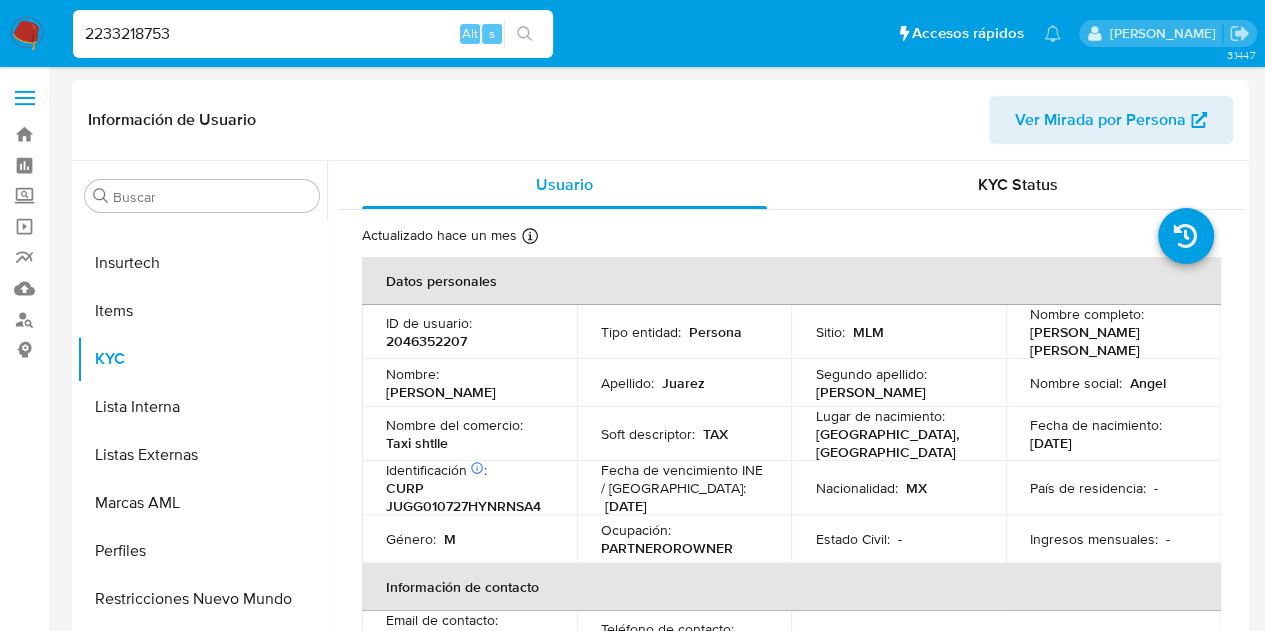type on "2233218753" 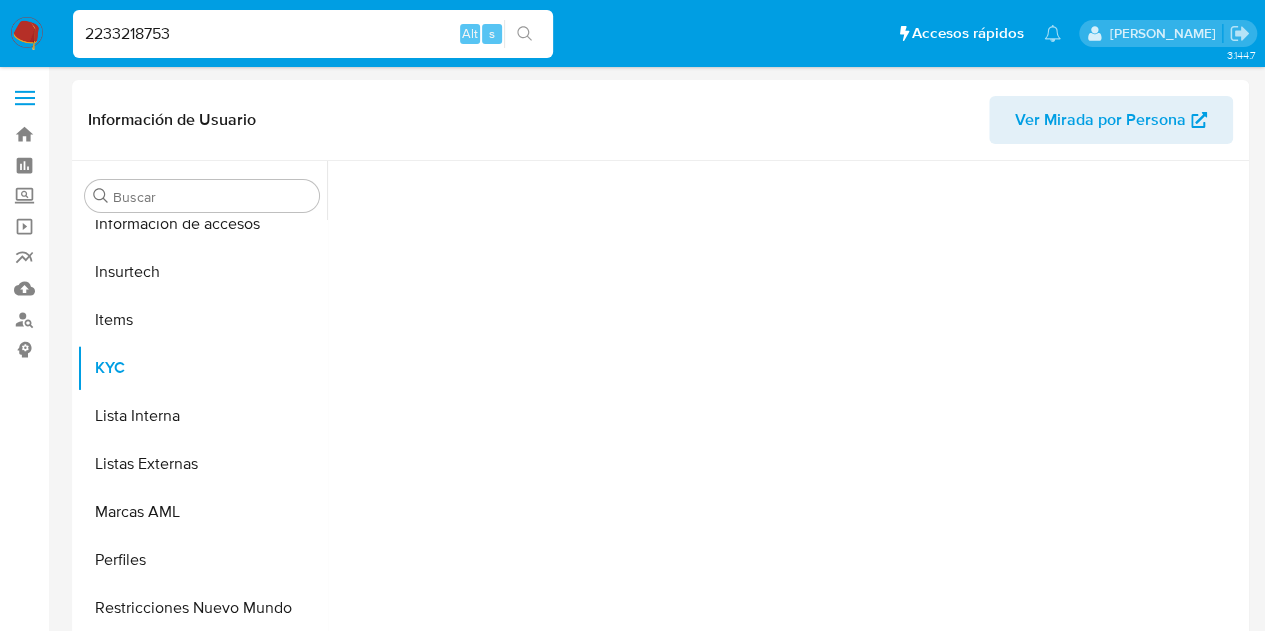 scroll, scrollTop: 797, scrollLeft: 0, axis: vertical 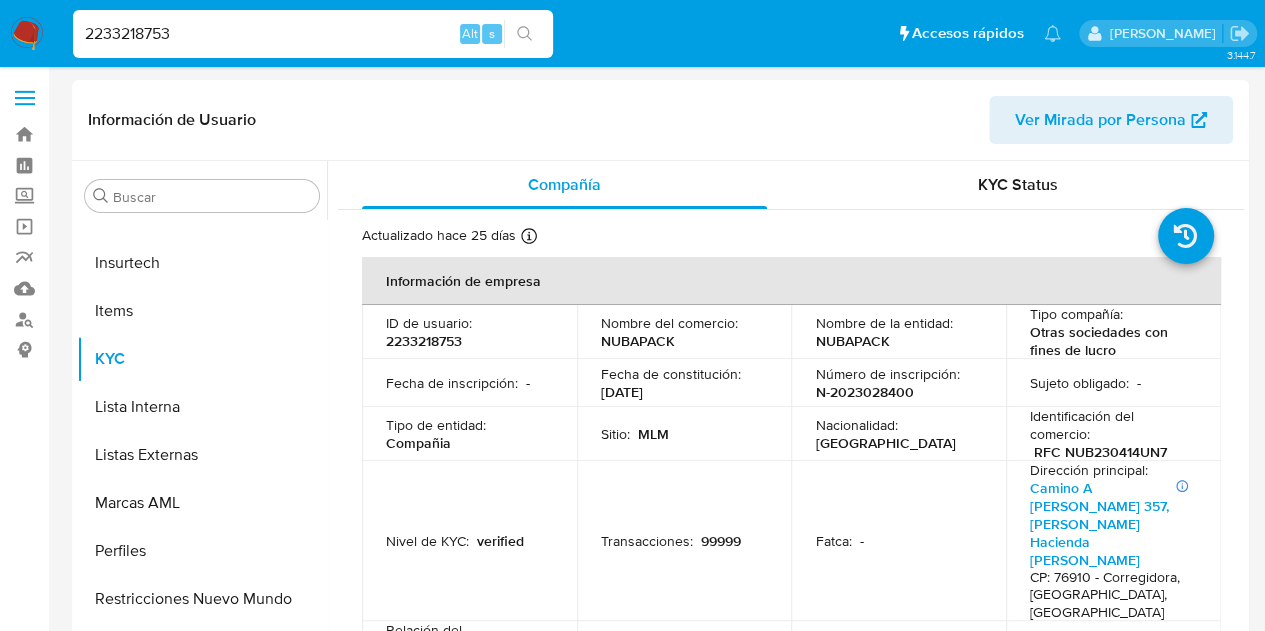 select on "10" 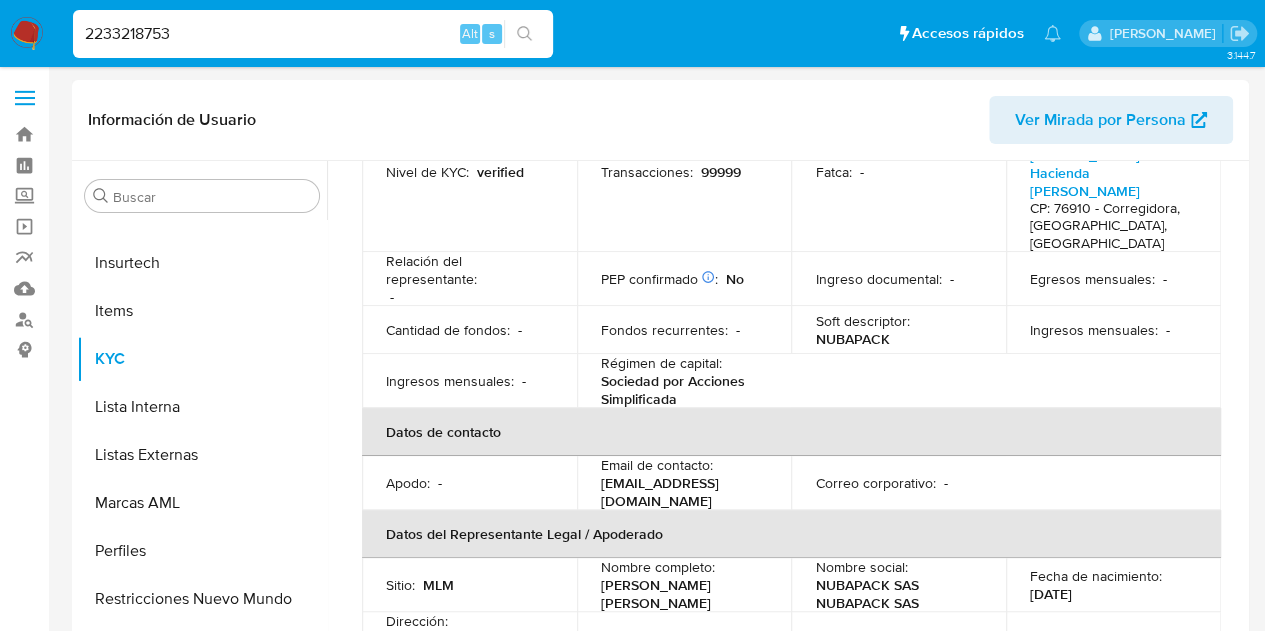 scroll, scrollTop: 400, scrollLeft: 0, axis: vertical 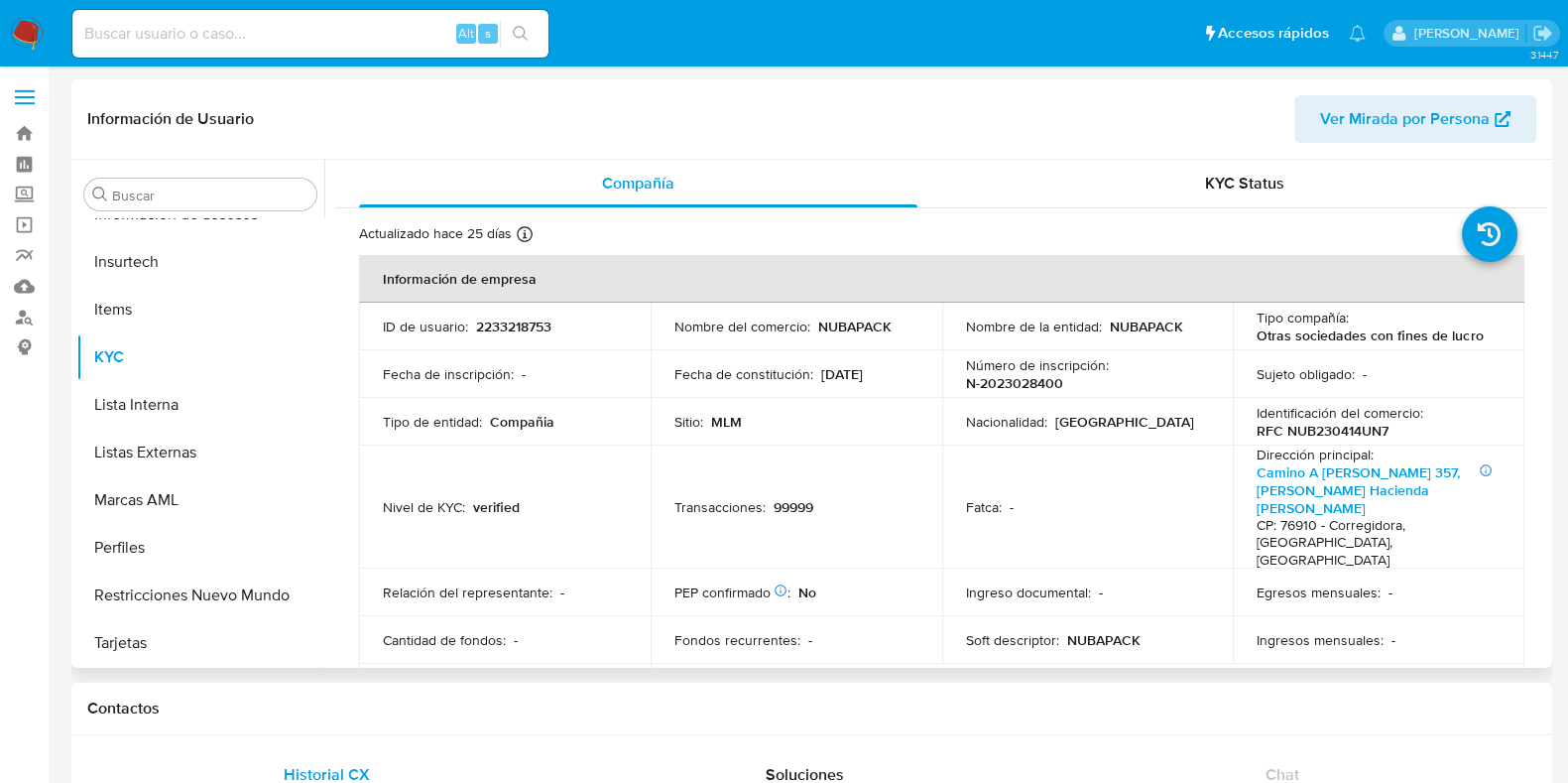 select on "10" 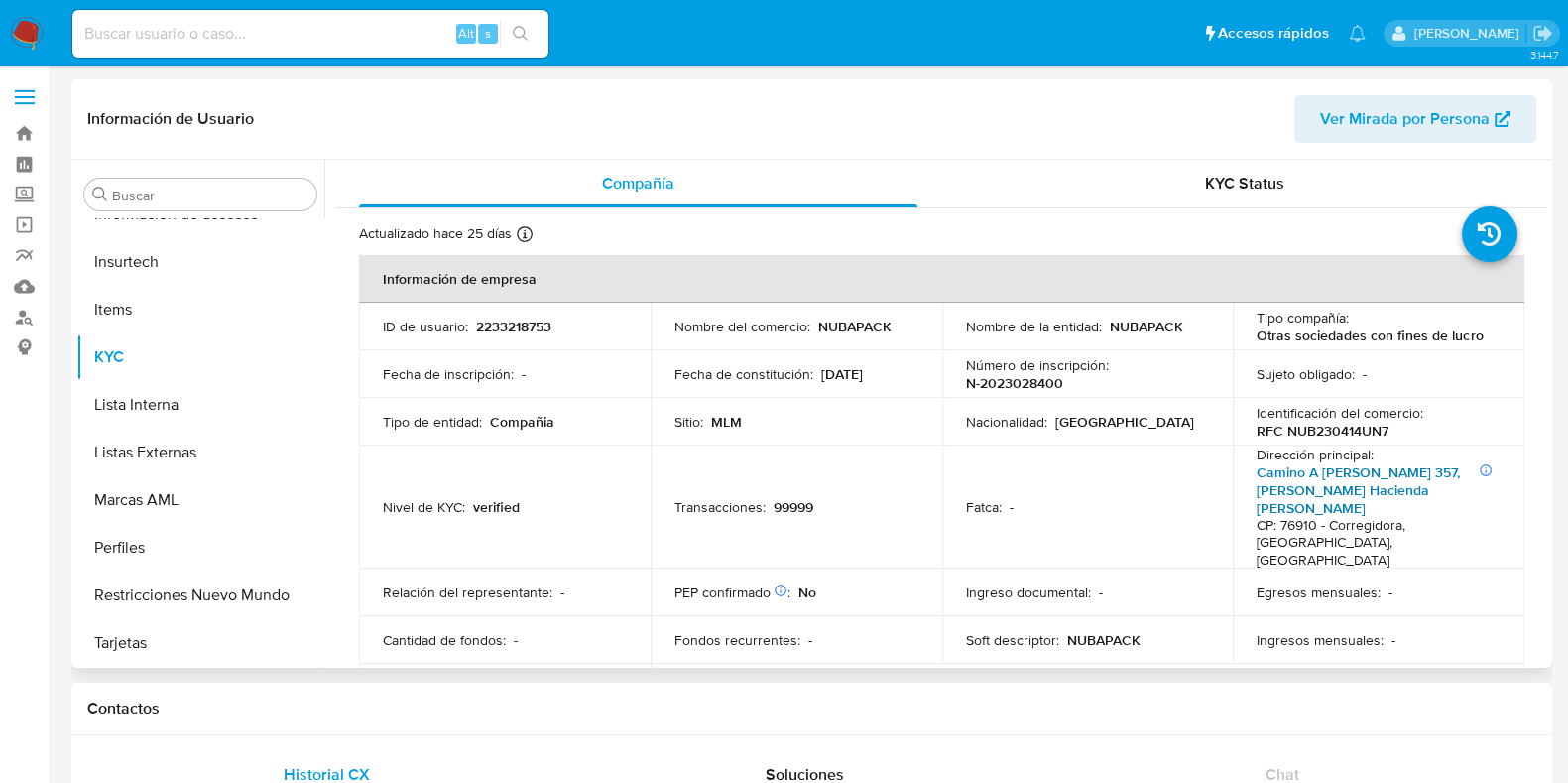 click on "Camino A [PERSON_NAME] 357, [PERSON_NAME] Hacienda [PERSON_NAME]" at bounding box center [1358, 490] 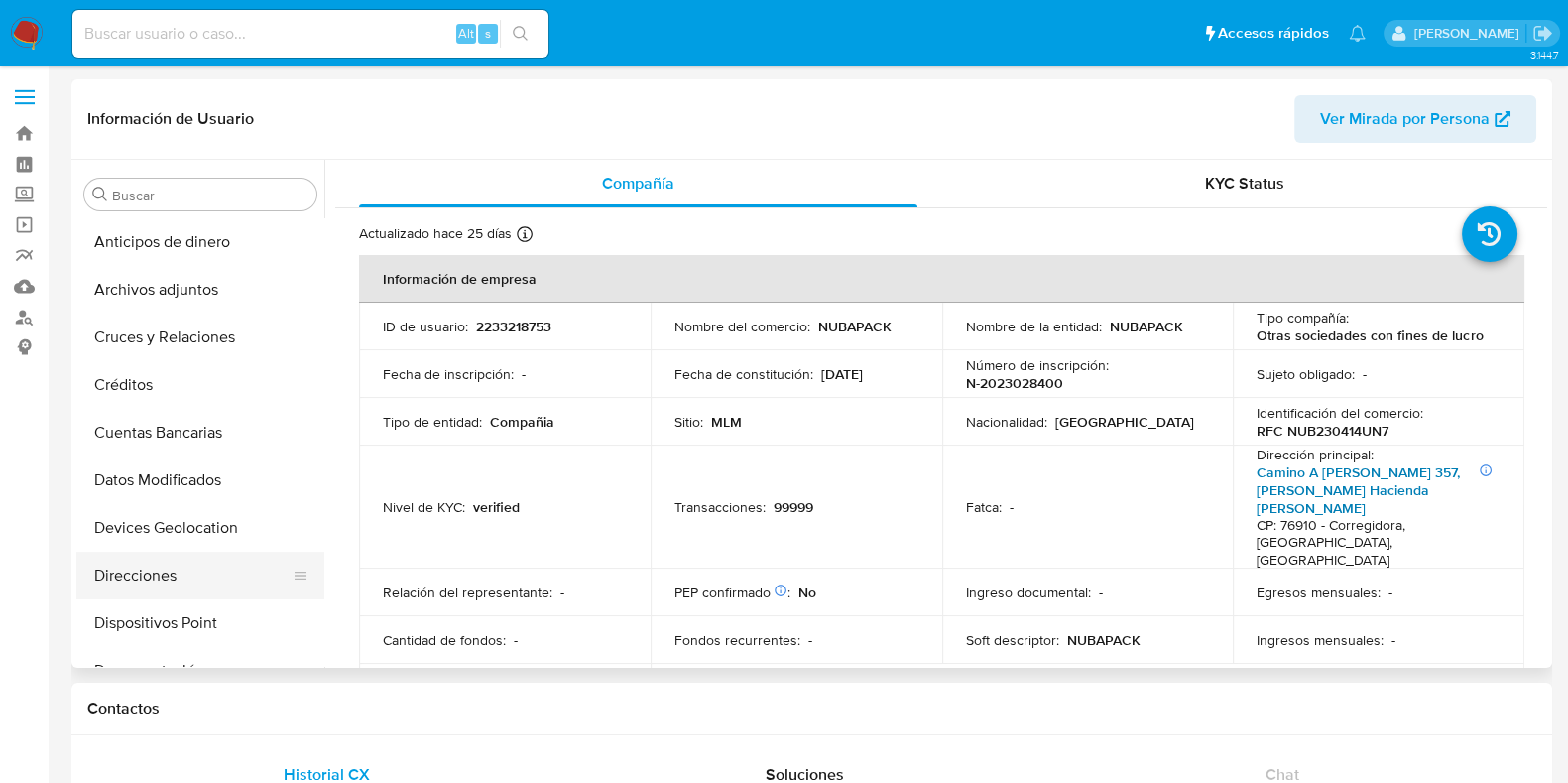 scroll, scrollTop: 123, scrollLeft: 0, axis: vertical 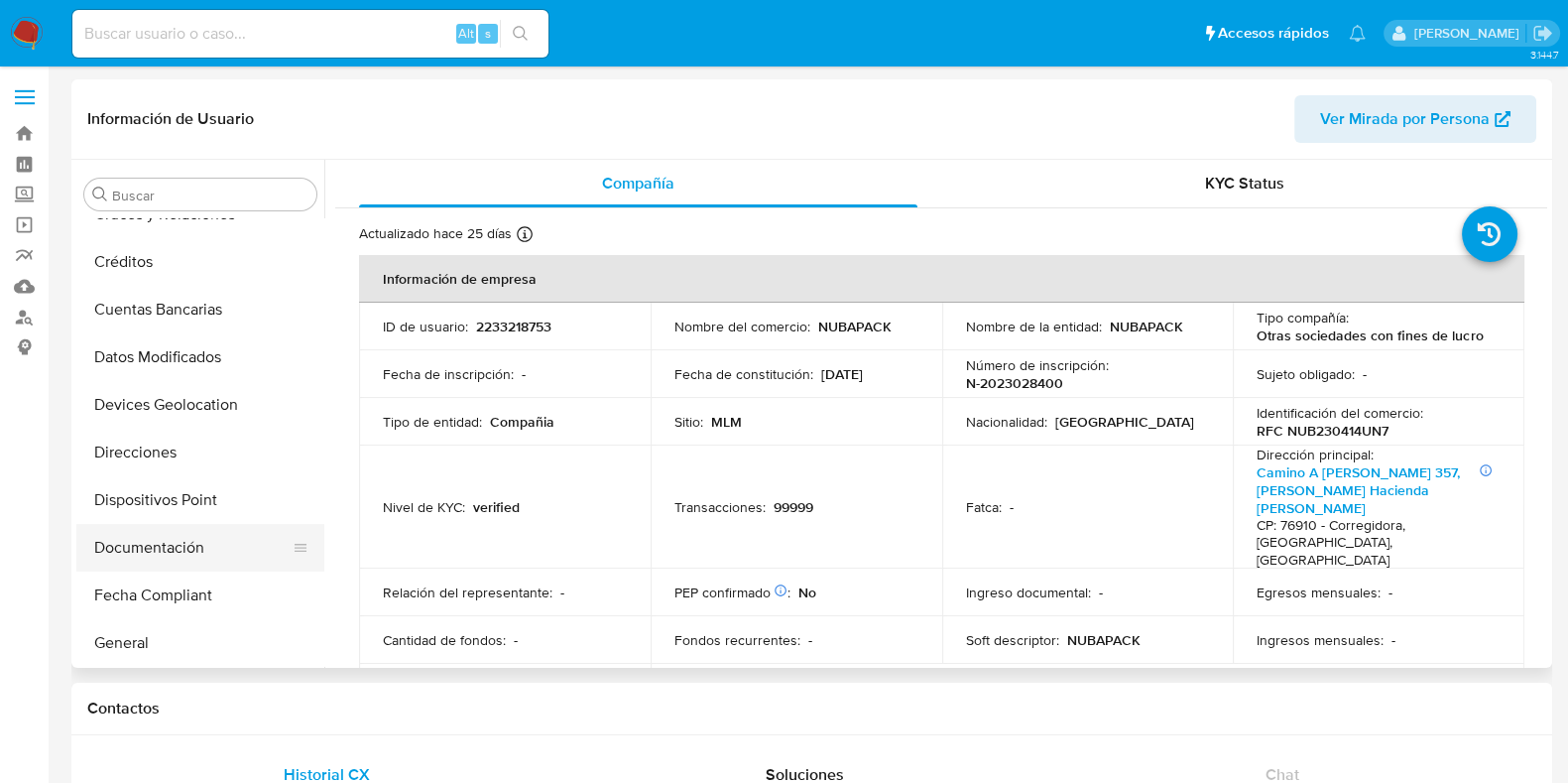 click on "Documentación" at bounding box center (192, 548) 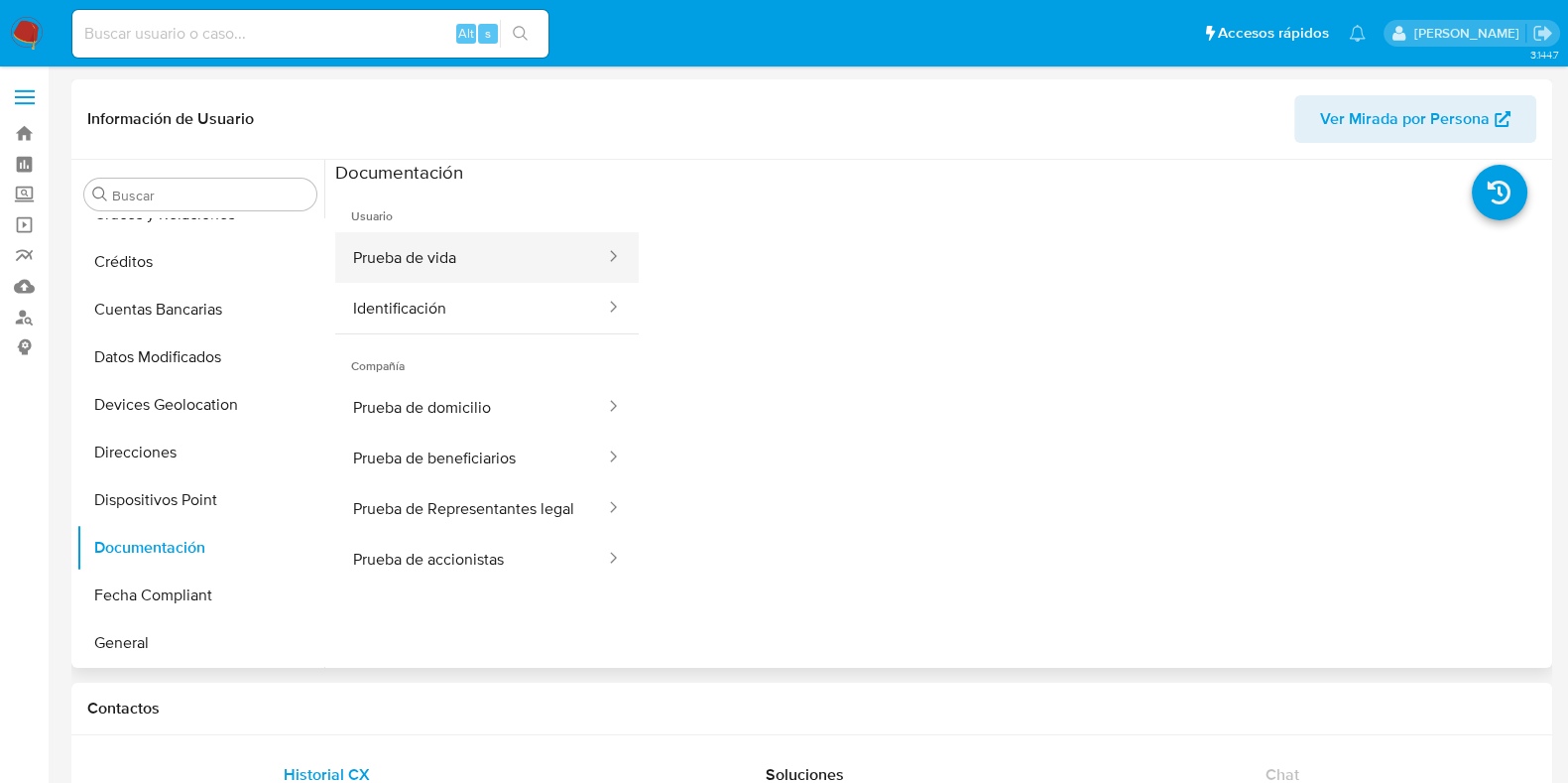 click on "Prueba de vida" at bounding box center [471, 257] 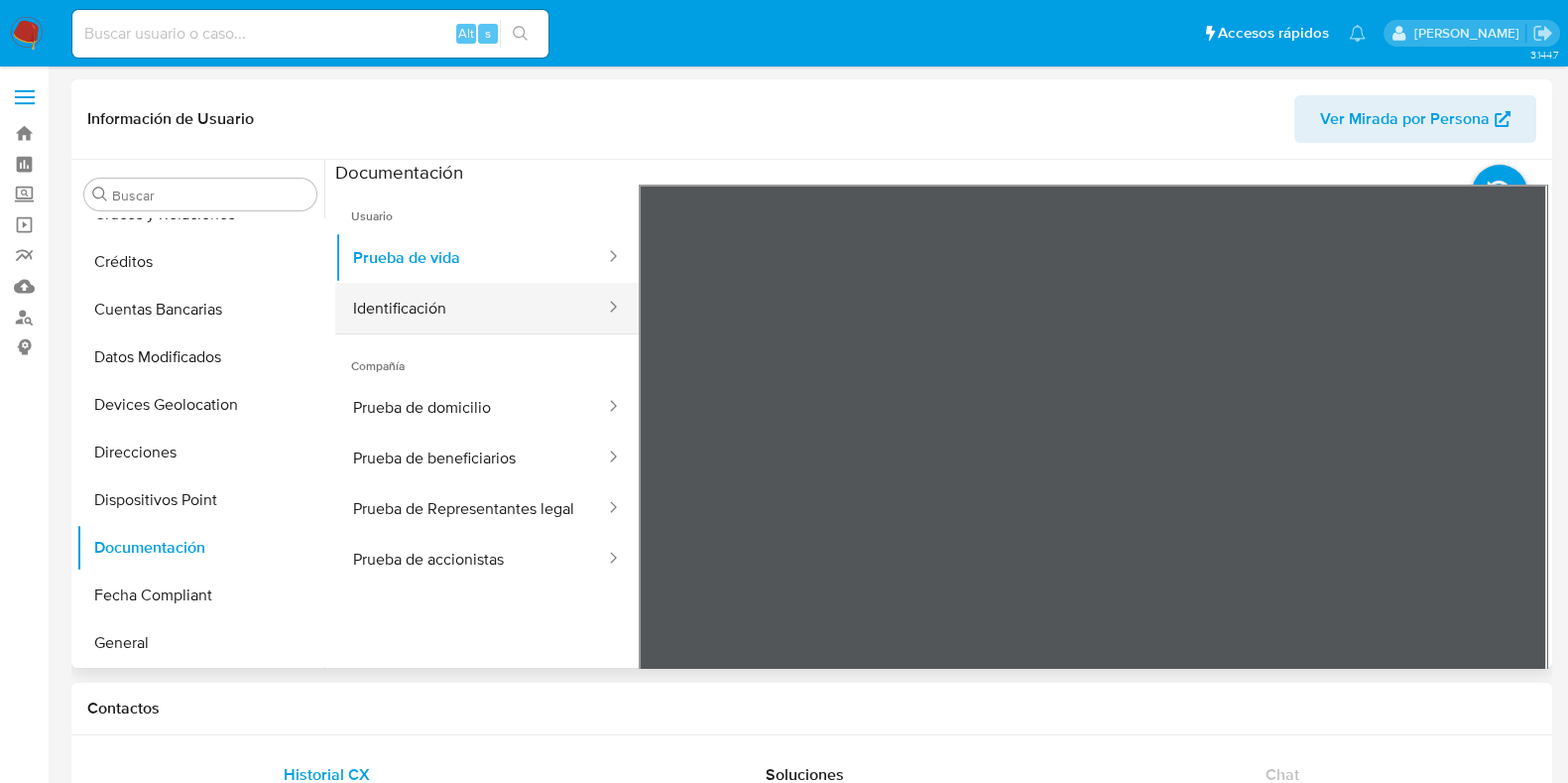 click on "Identificación" at bounding box center [471, 308] 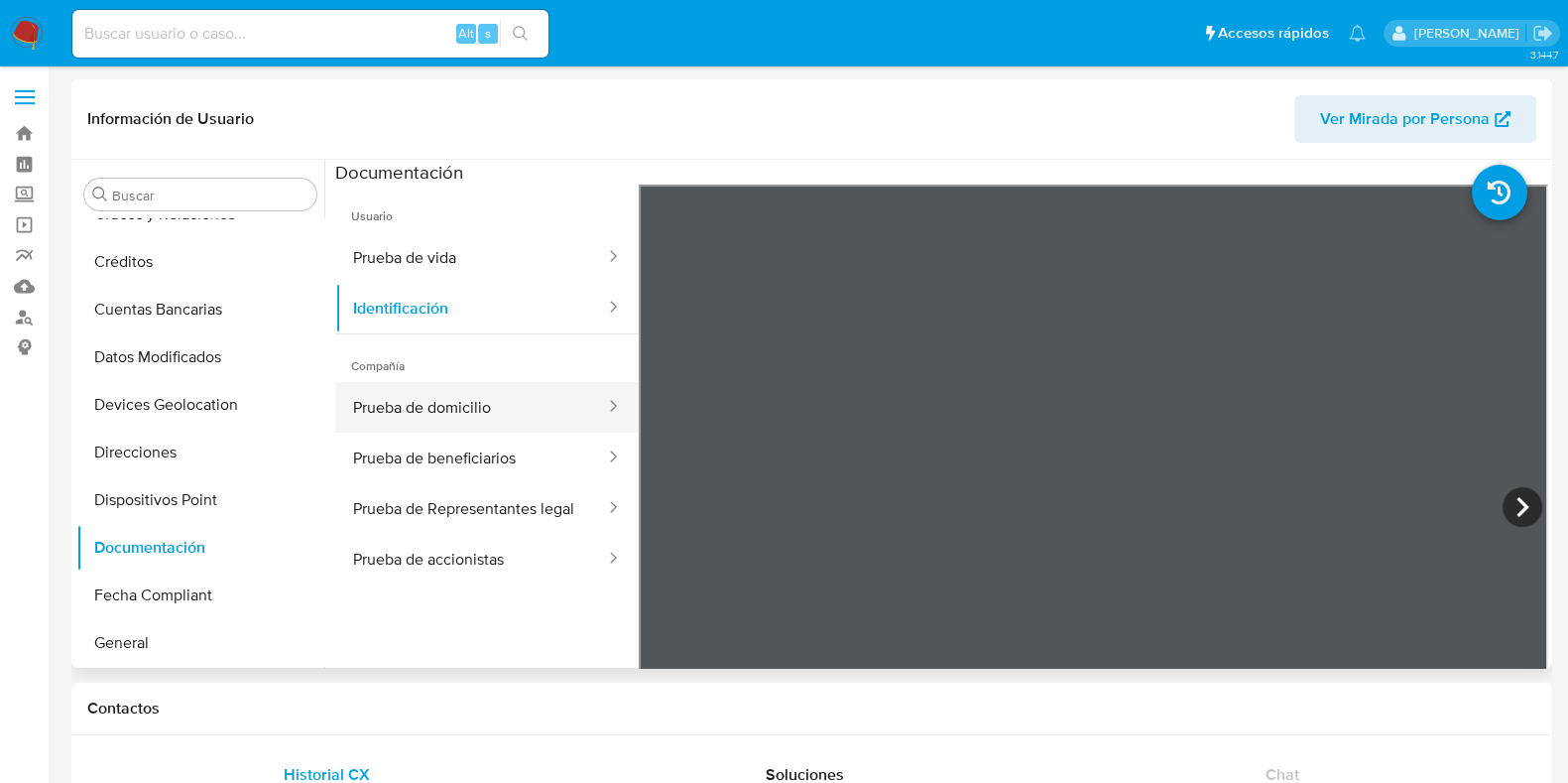 click on "Prueba de domicilio" at bounding box center (471, 407) 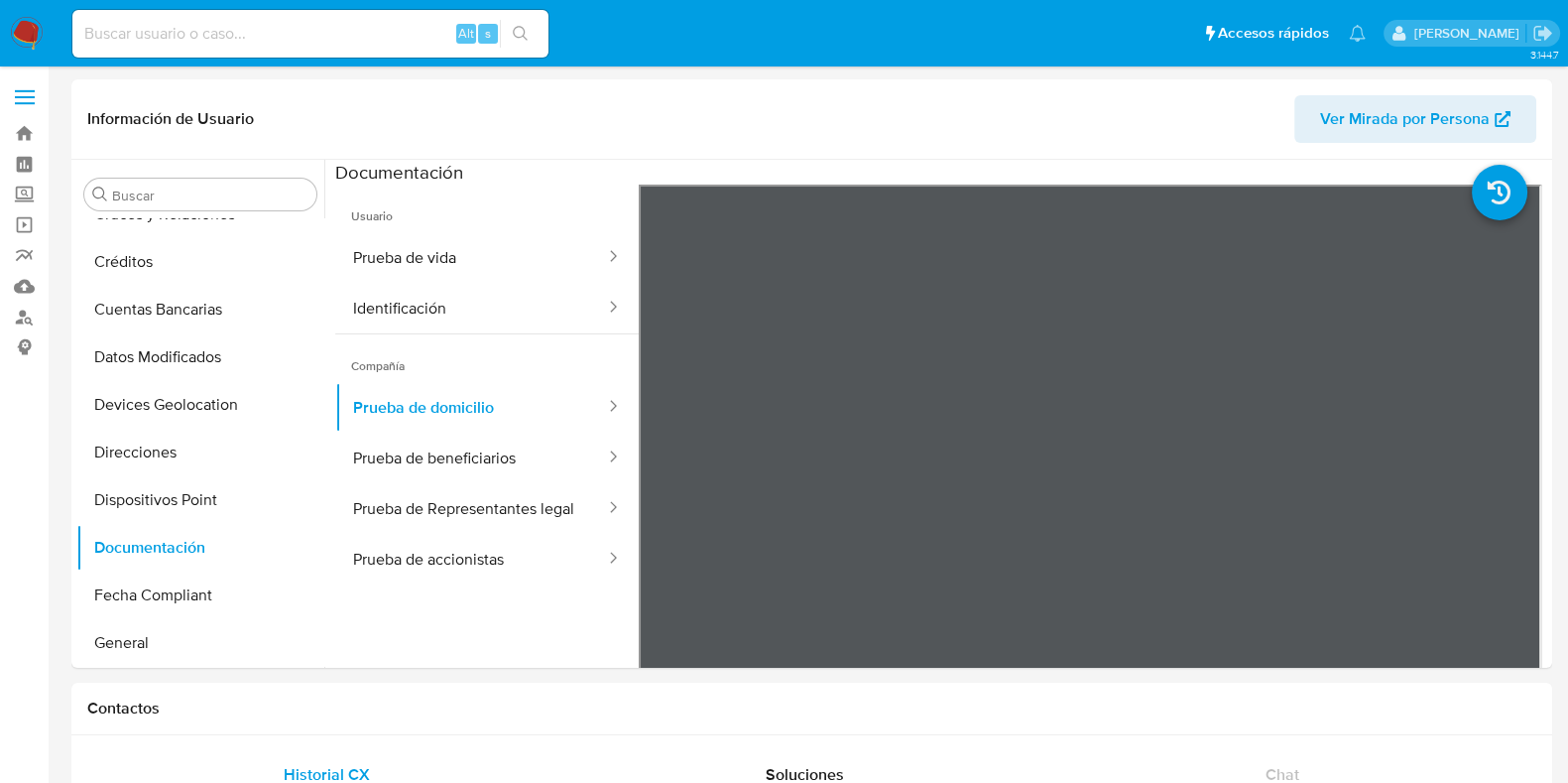 type 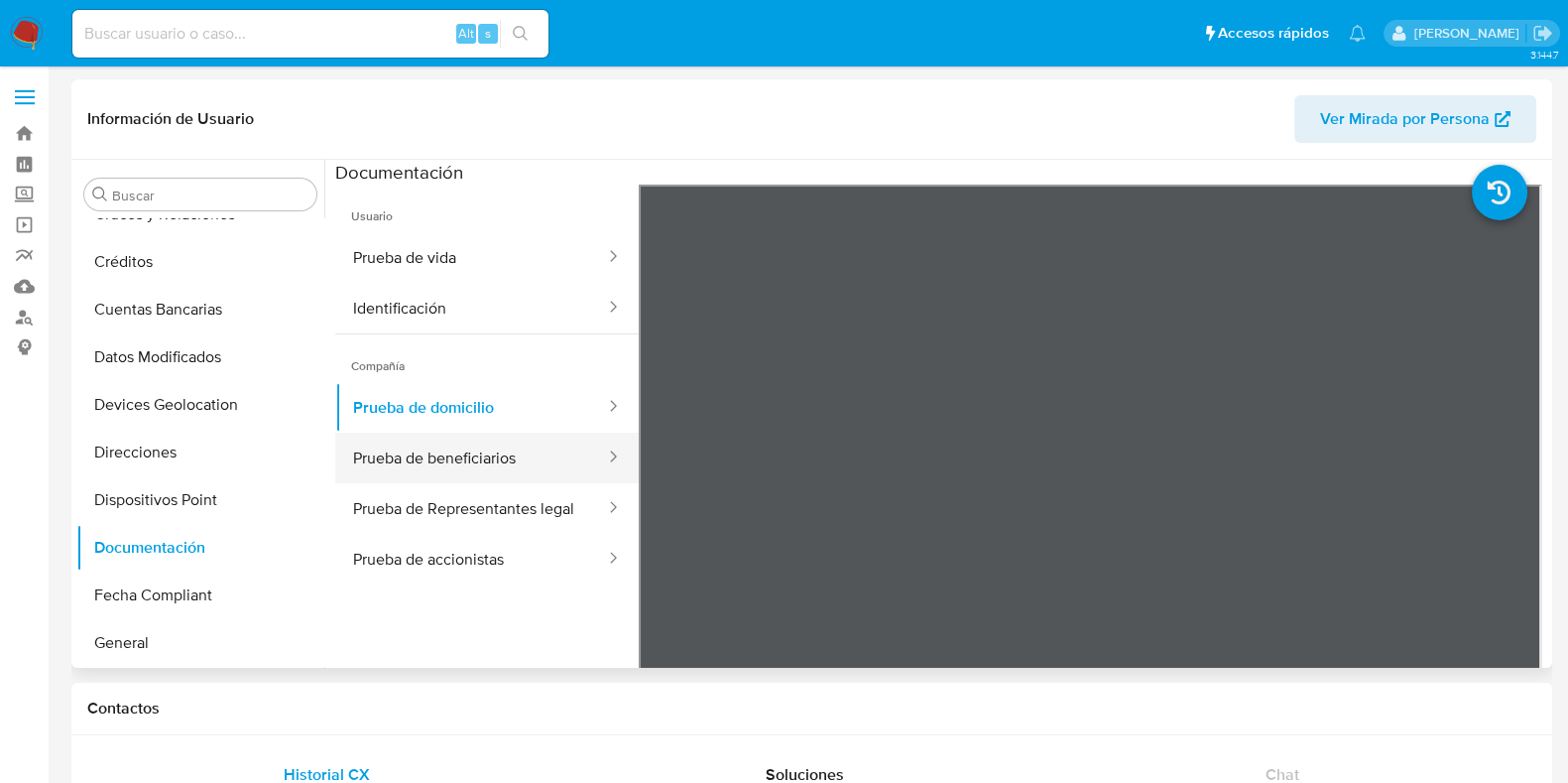 click on "Prueba de beneficiarios" at bounding box center (471, 457) 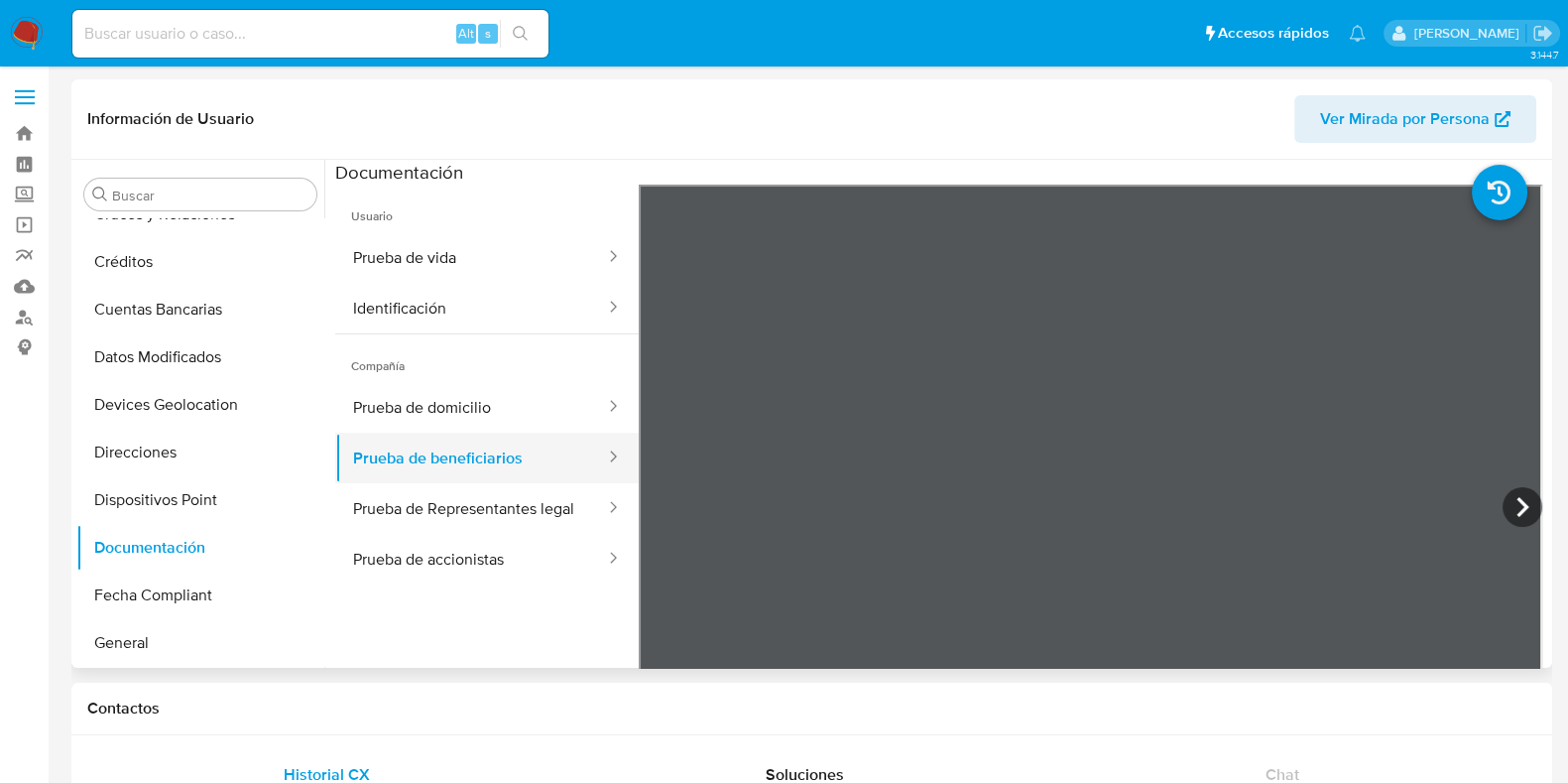 scroll, scrollTop: 0, scrollLeft: 0, axis: both 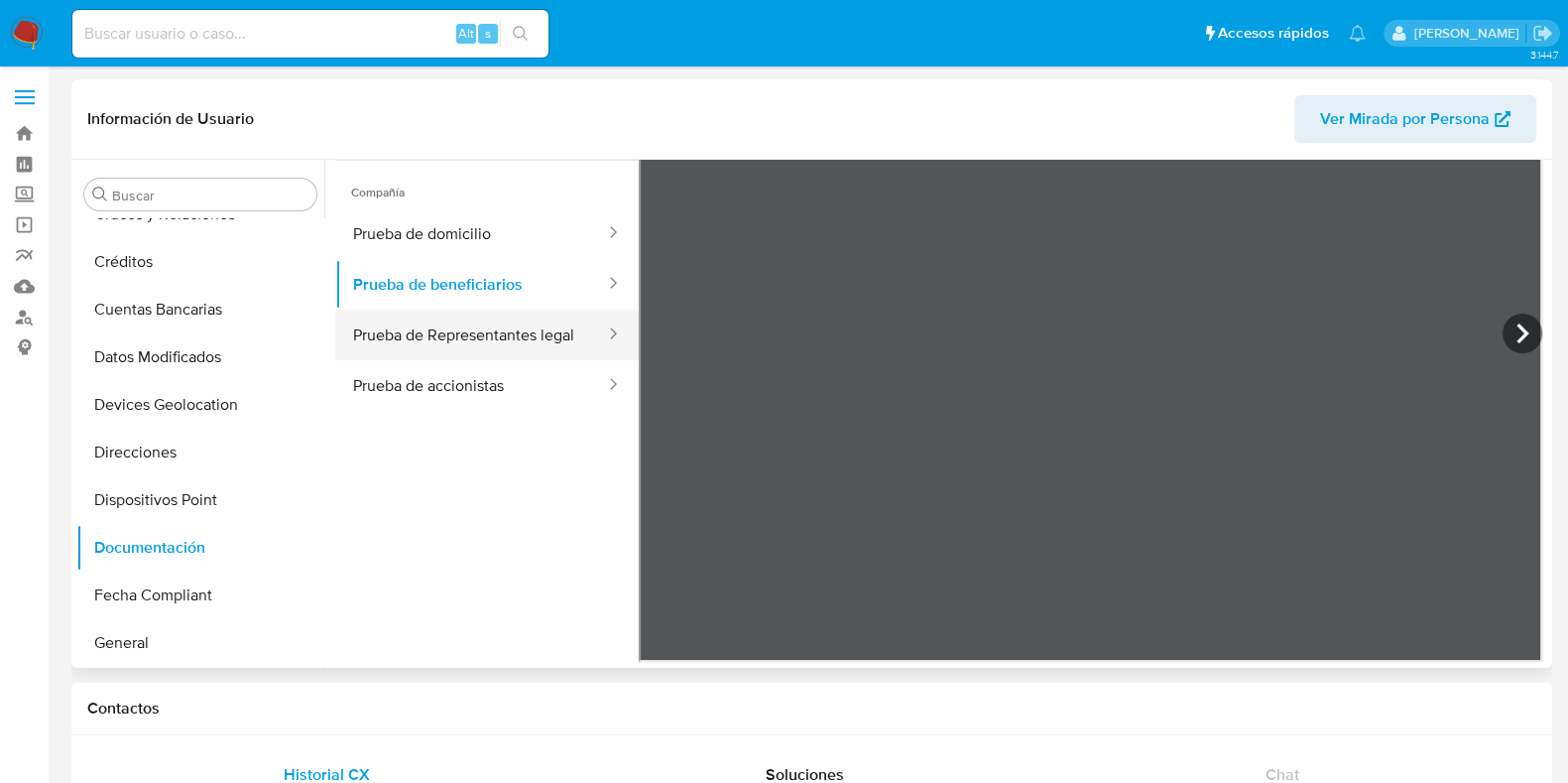 click on "Prueba de Representantes legal" at bounding box center [471, 334] 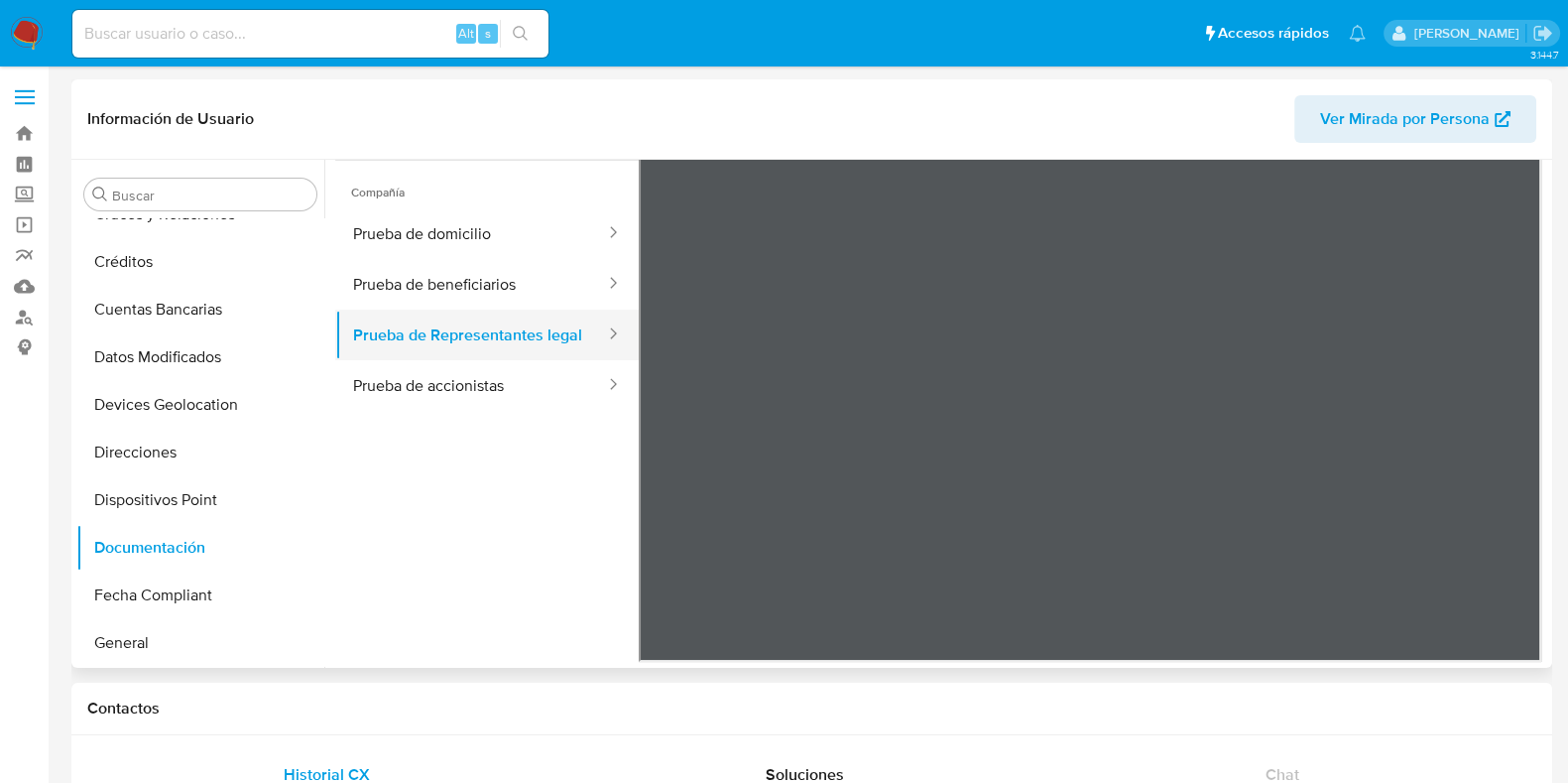 scroll, scrollTop: 95, scrollLeft: 0, axis: vertical 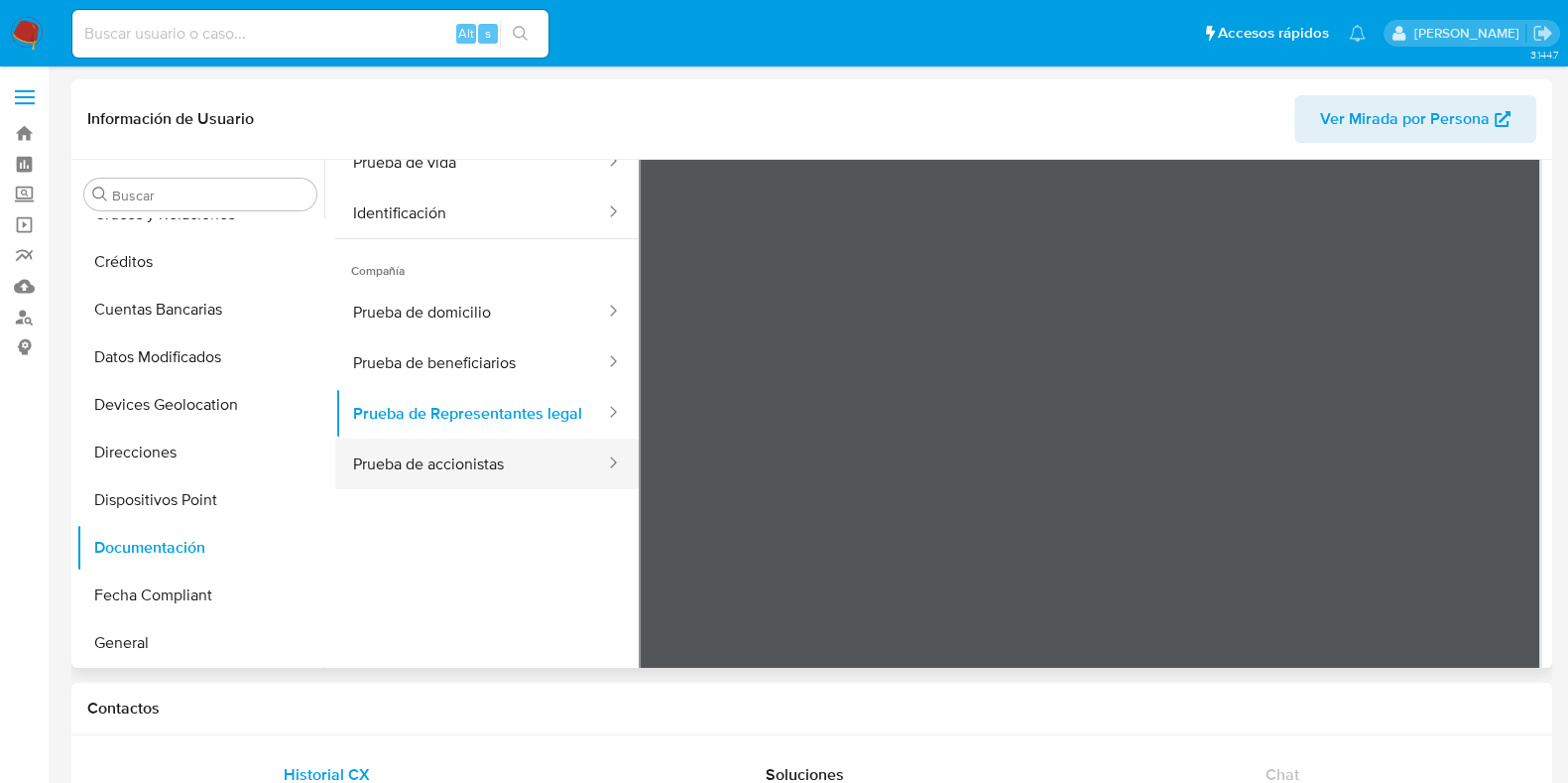 click on "Prueba de accionistas" at bounding box center [471, 463] 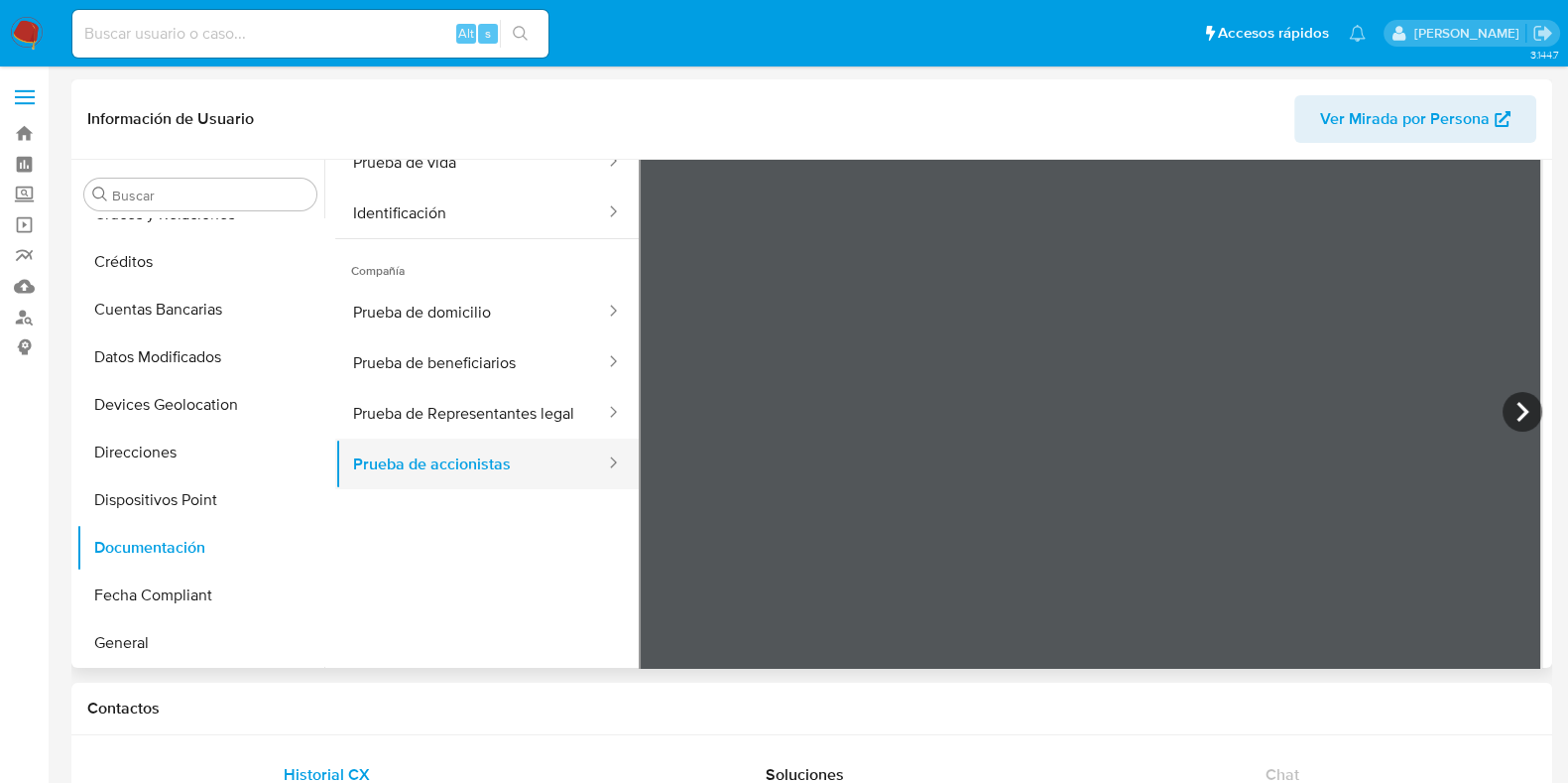 scroll, scrollTop: 0, scrollLeft: 0, axis: both 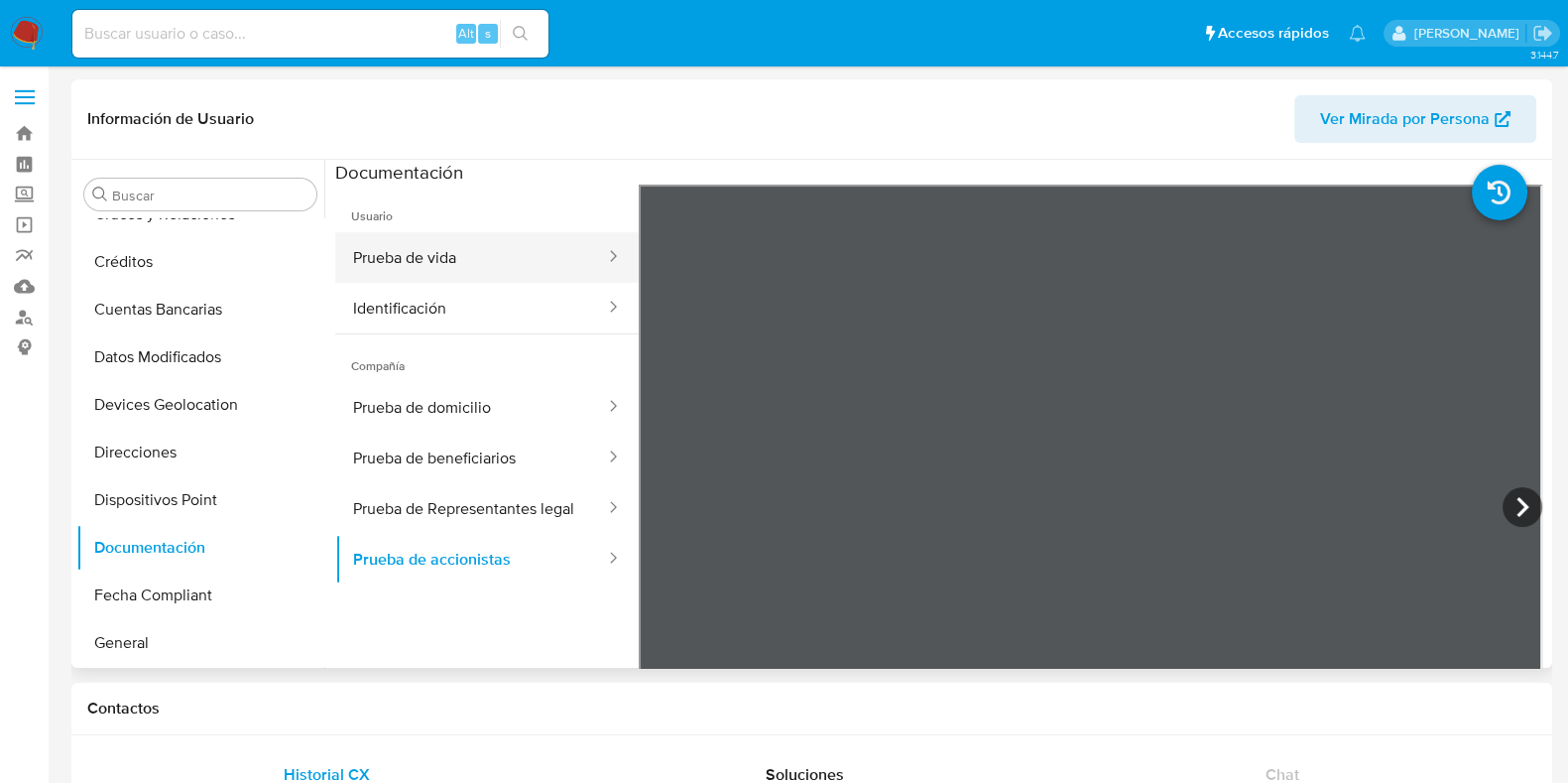 click on "Prueba de vida" at bounding box center [471, 257] 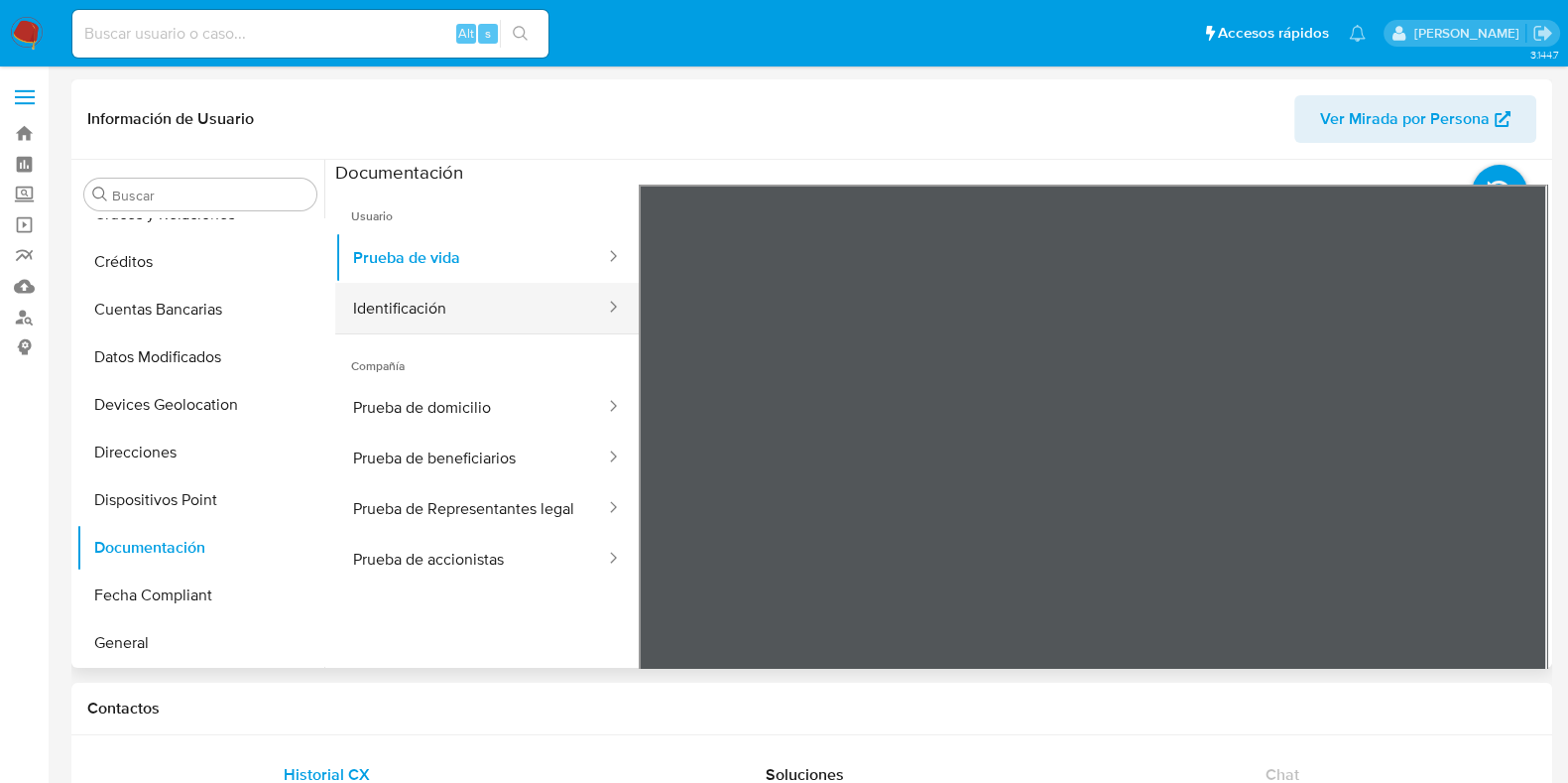click on "Identificación" at bounding box center [471, 308] 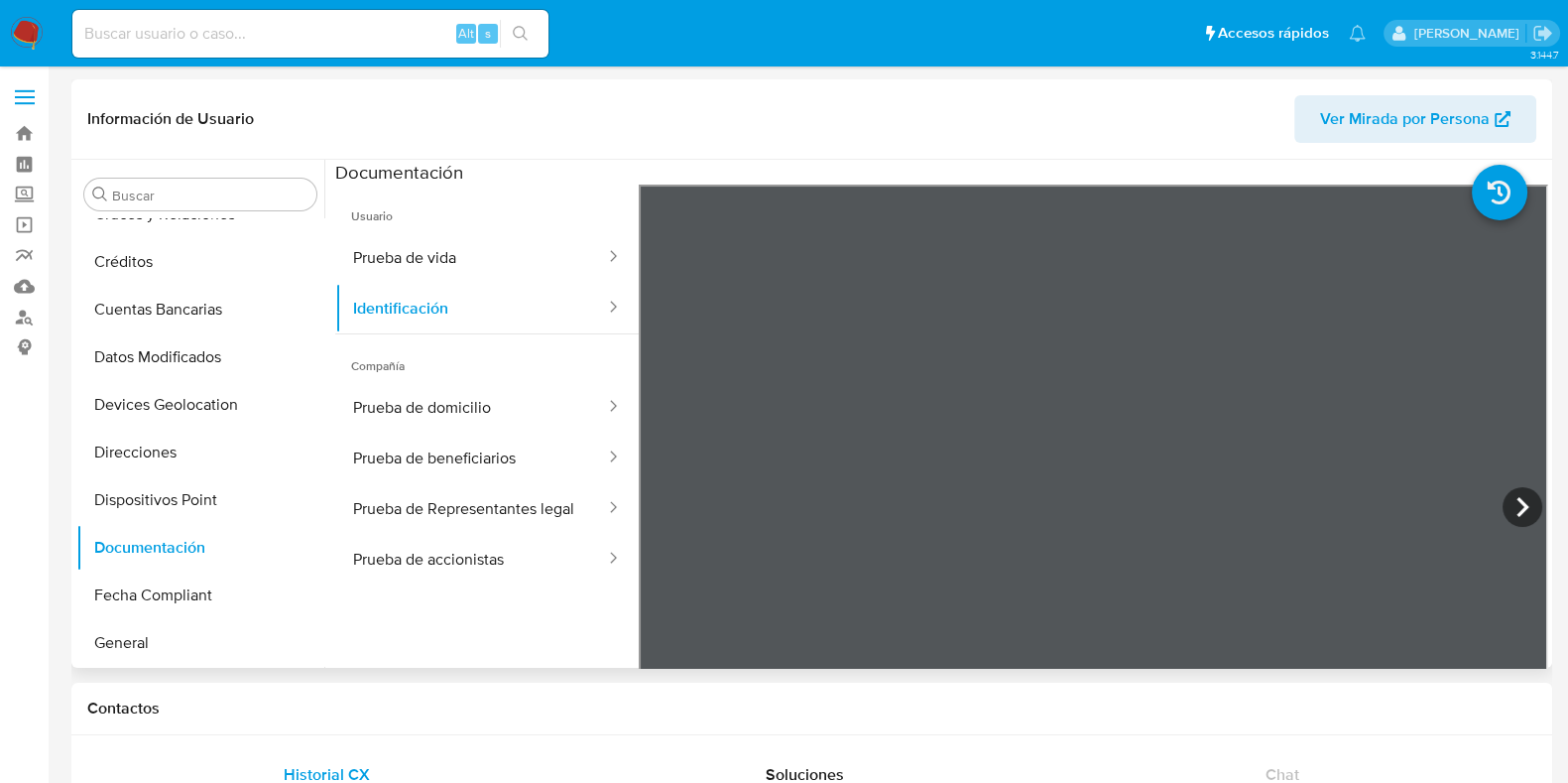 type 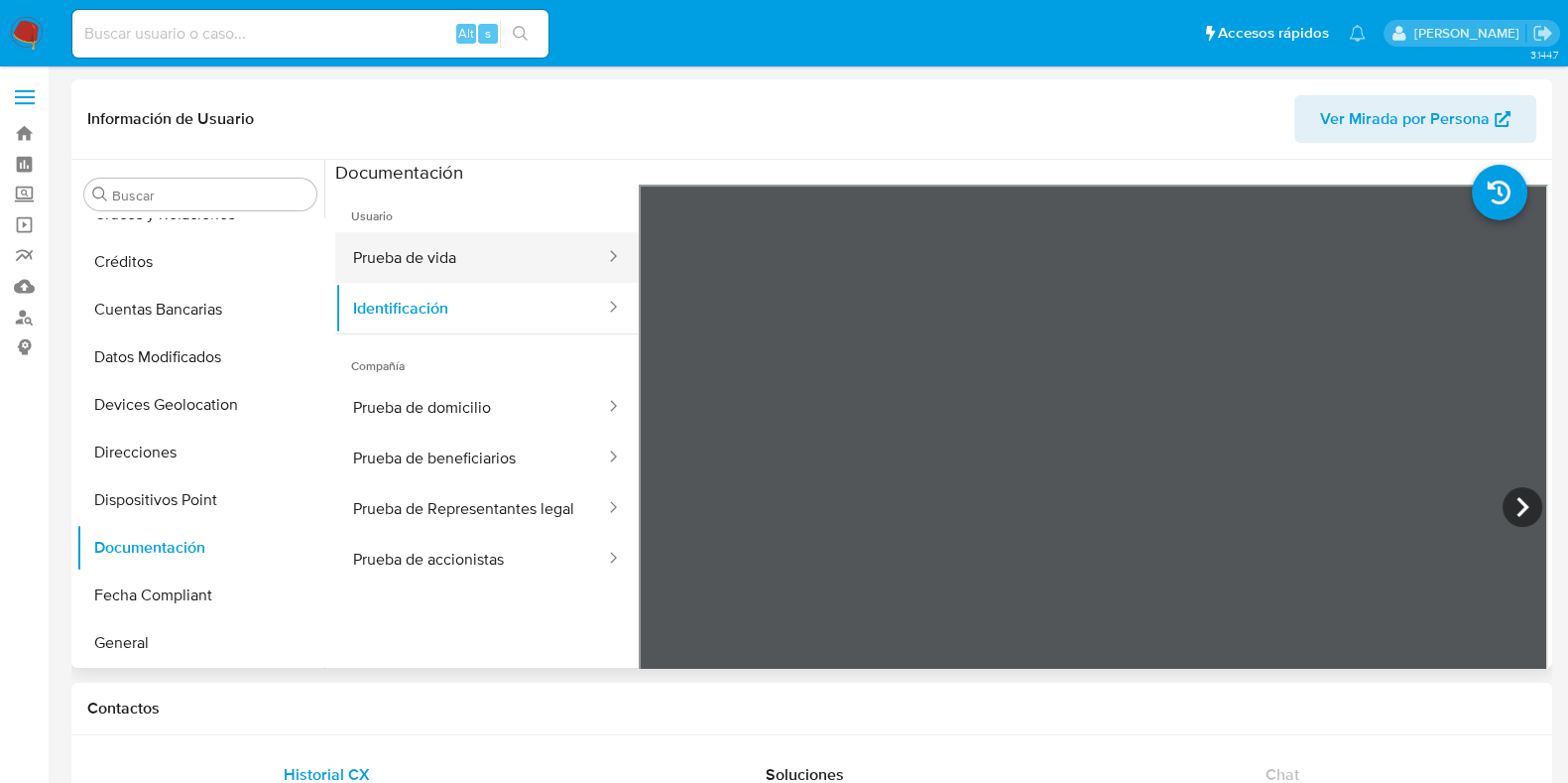 click on "Prueba de vida" at bounding box center (471, 257) 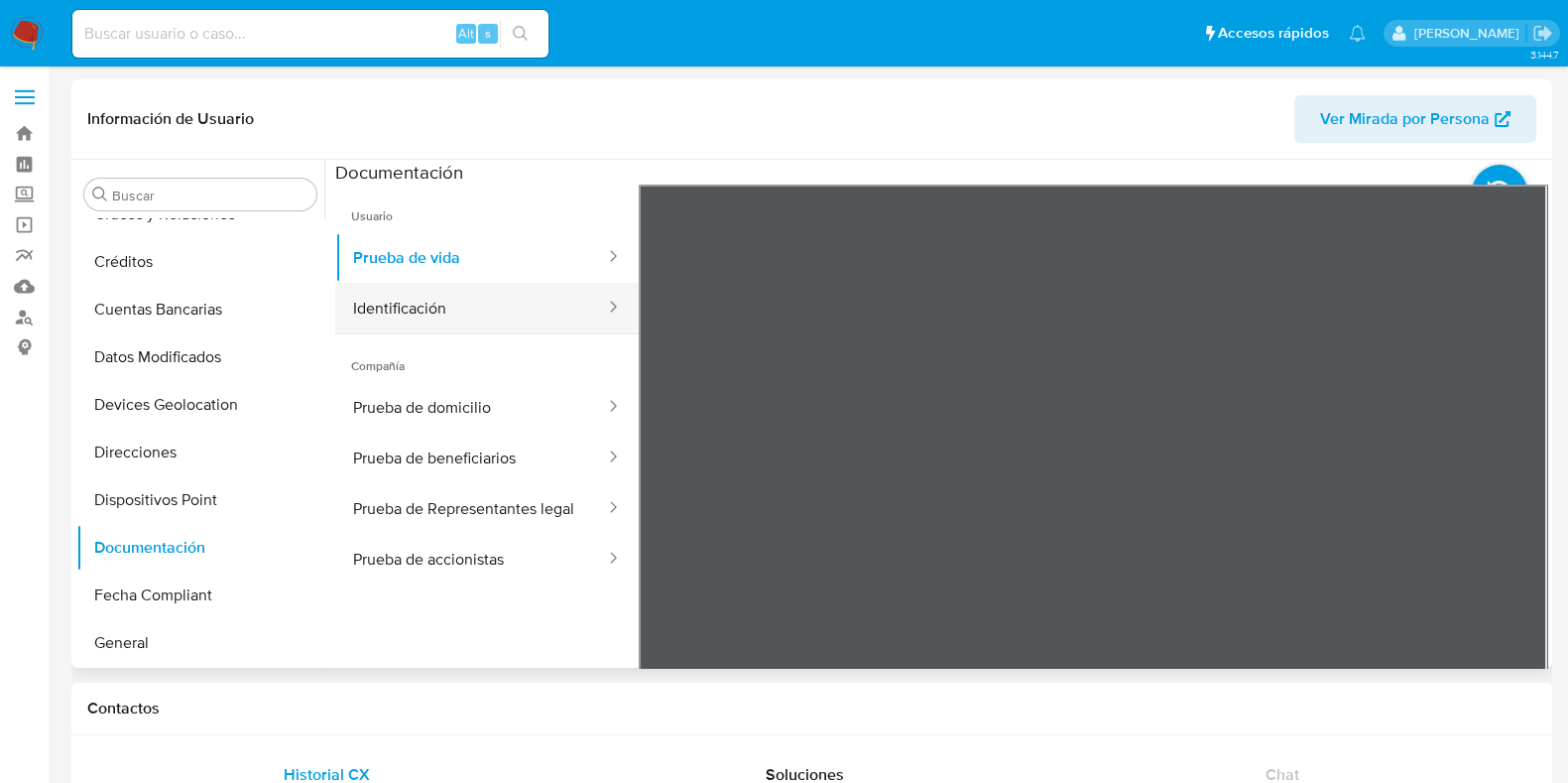 click on "Identificación" at bounding box center (471, 308) 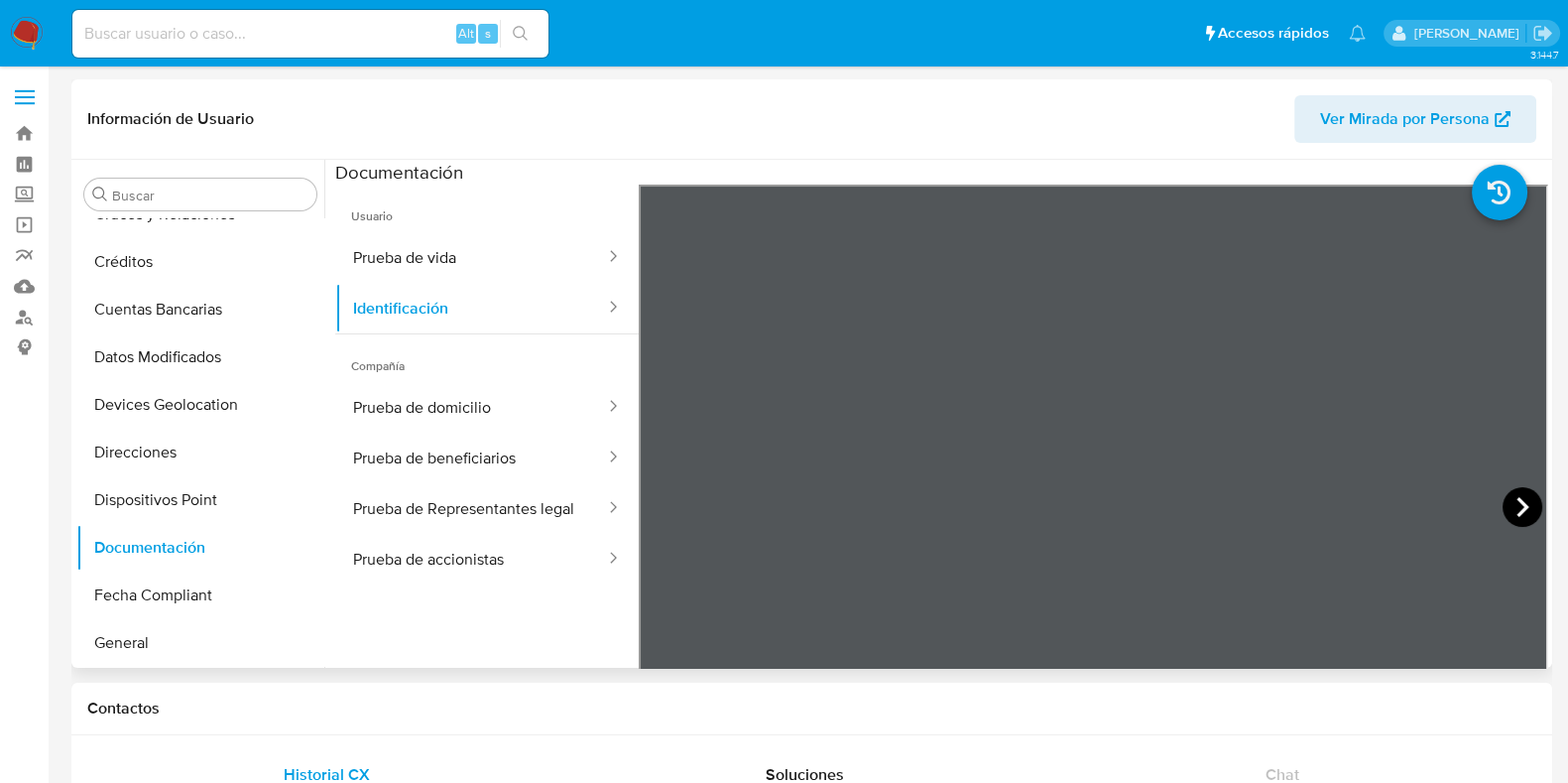 click 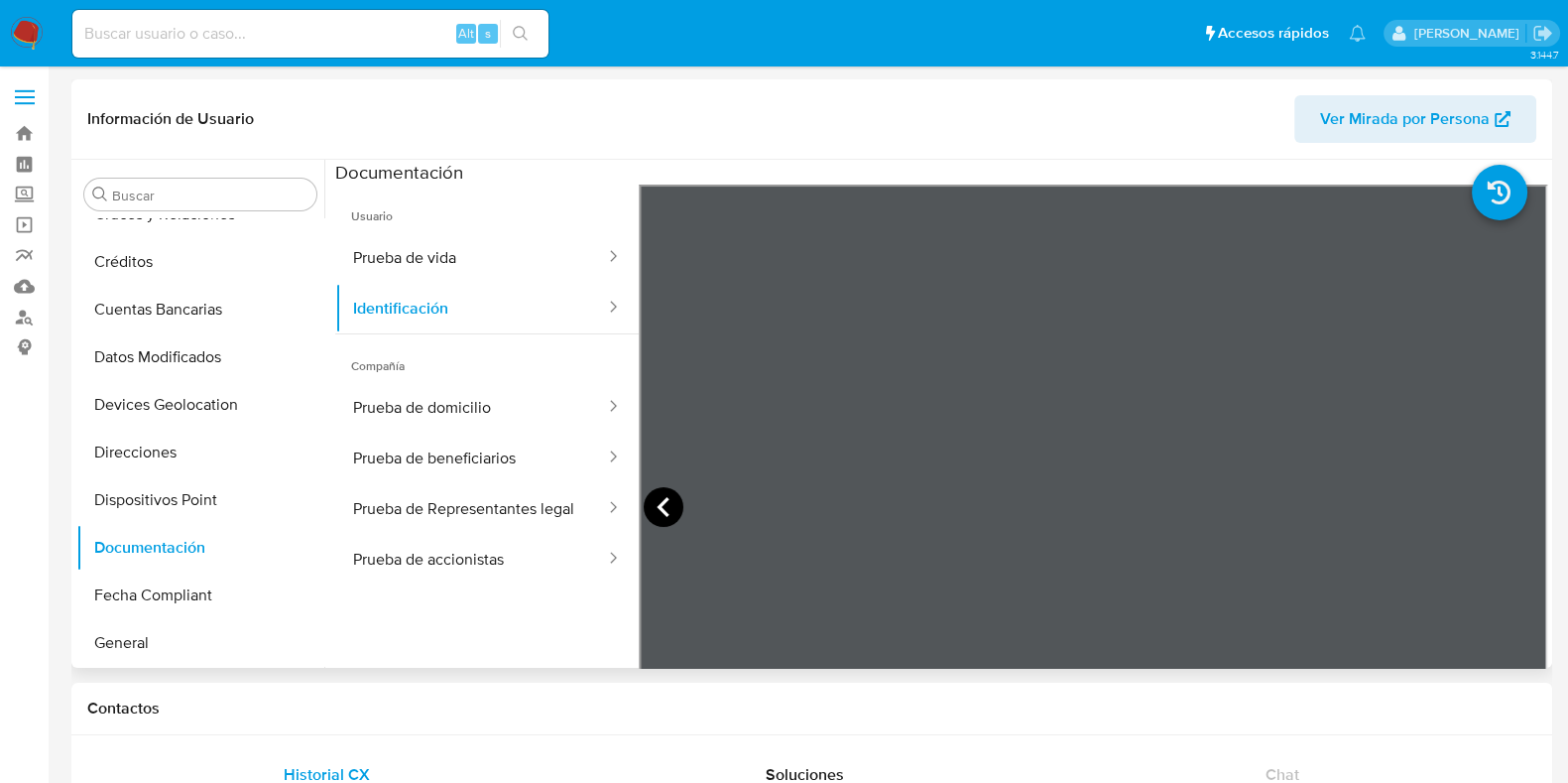 click 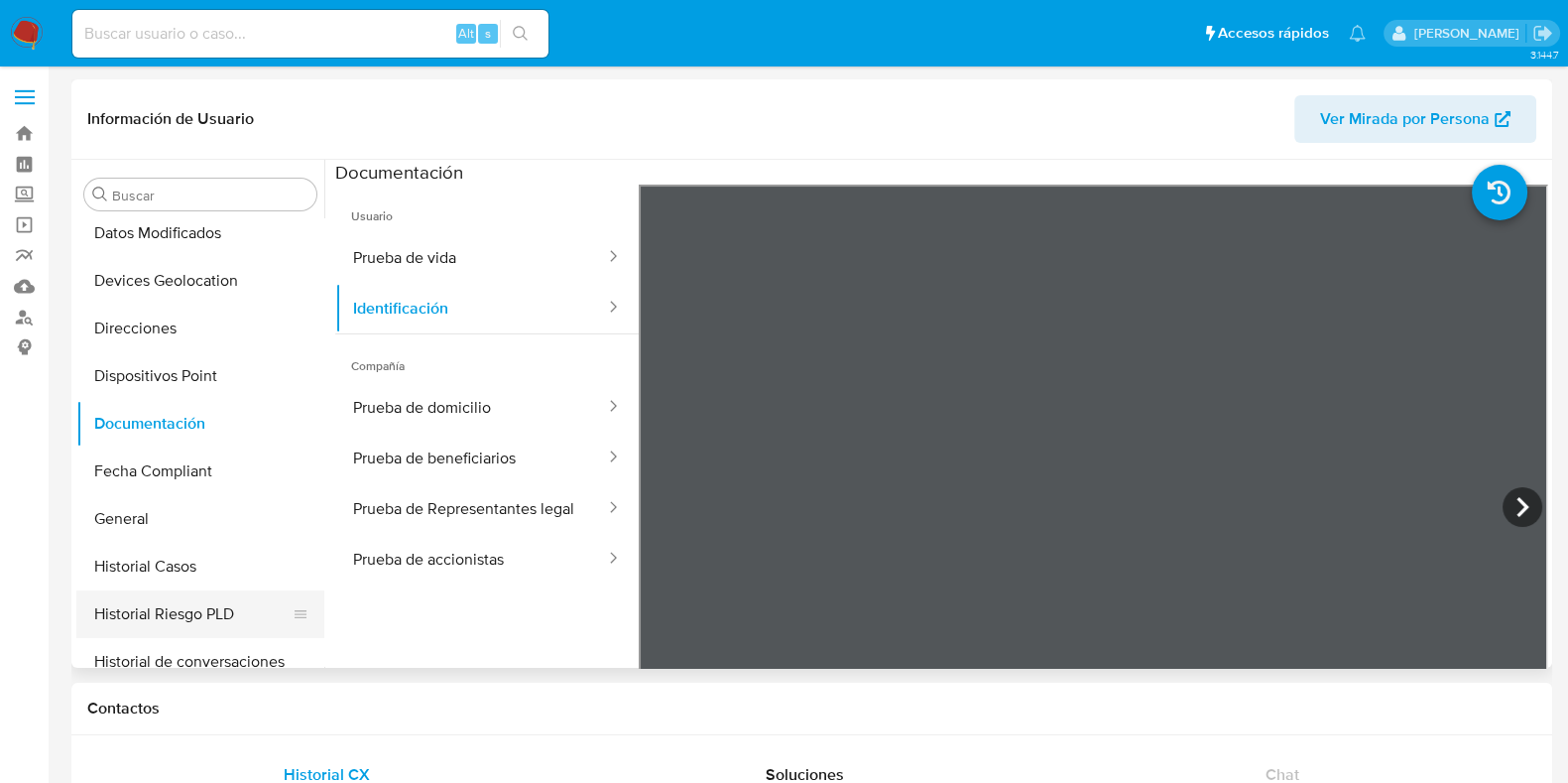 scroll, scrollTop: 372, scrollLeft: 0, axis: vertical 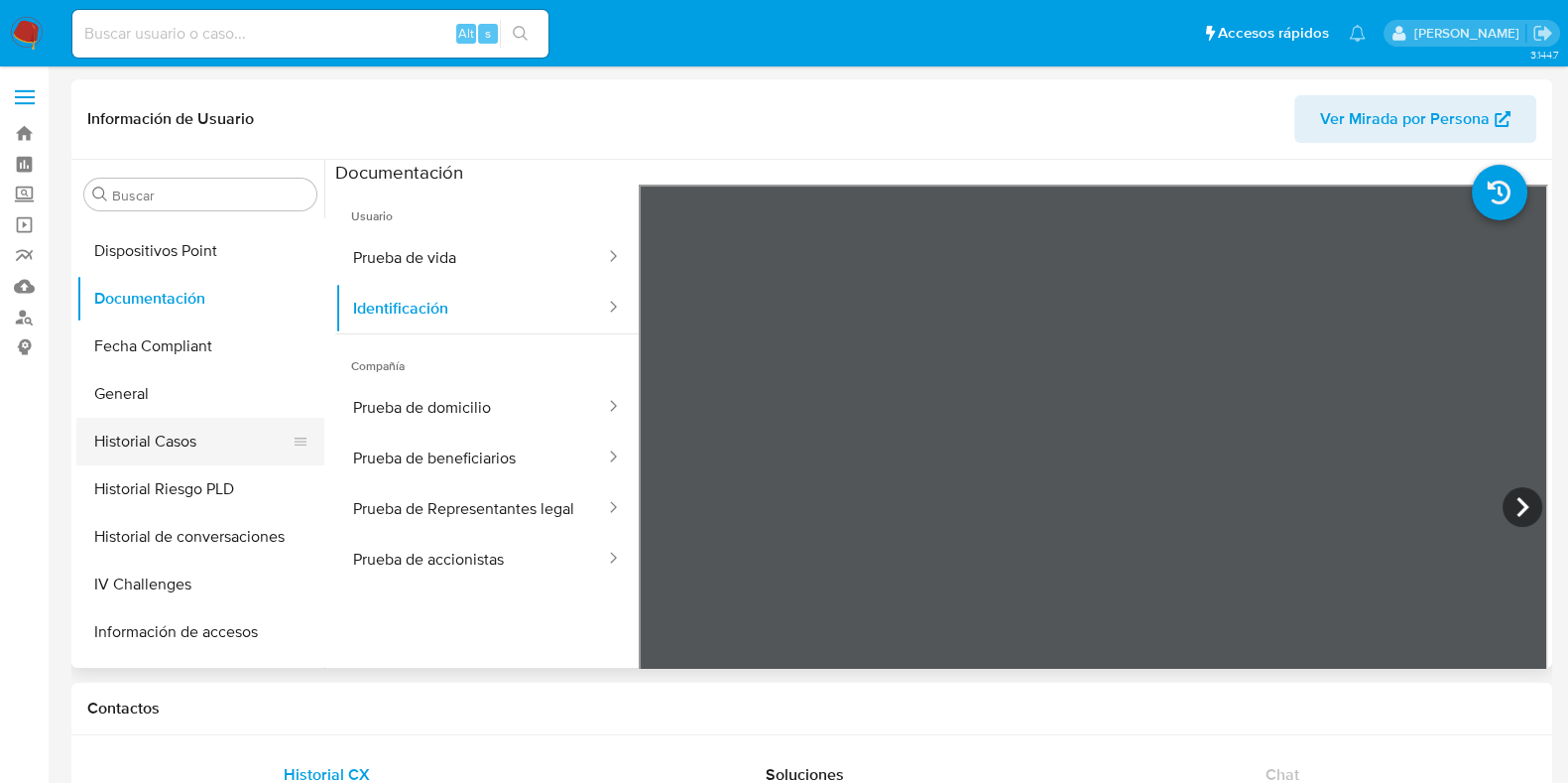 click on "Historial Casos" at bounding box center [192, 442] 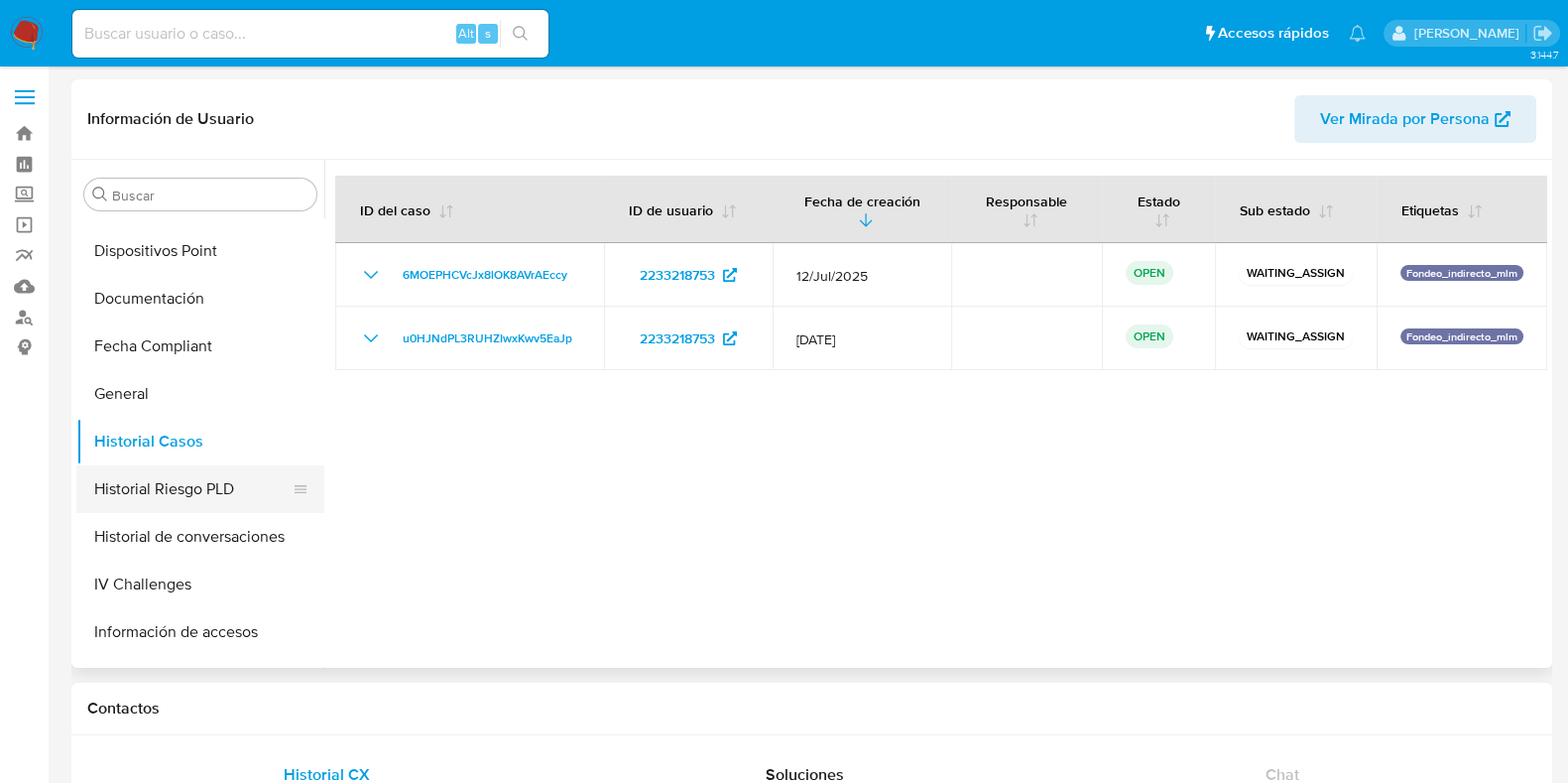 click on "Historial Riesgo PLD" at bounding box center (192, 489) 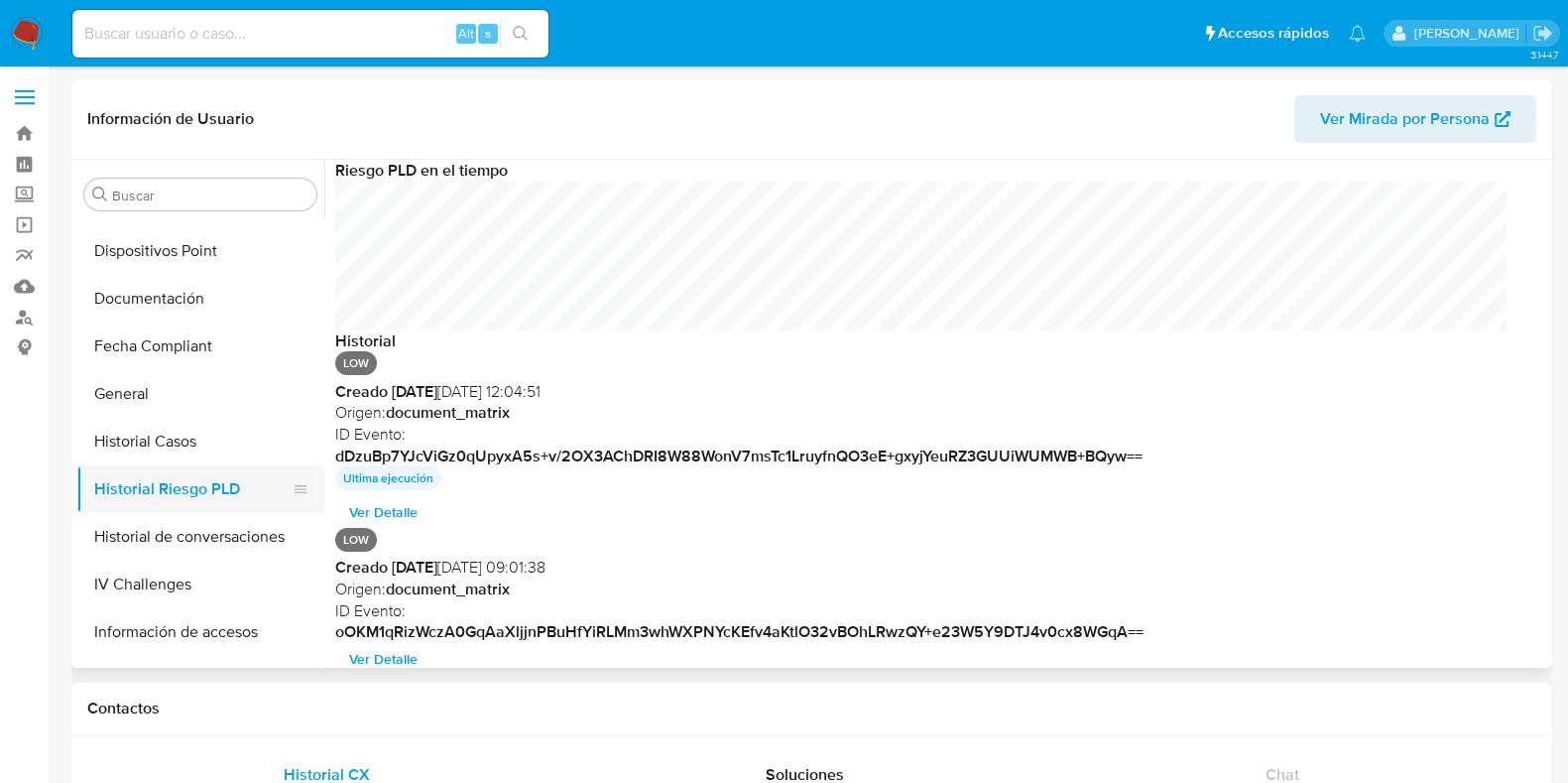 scroll, scrollTop: 992246, scrollLeft: 990606, axis: both 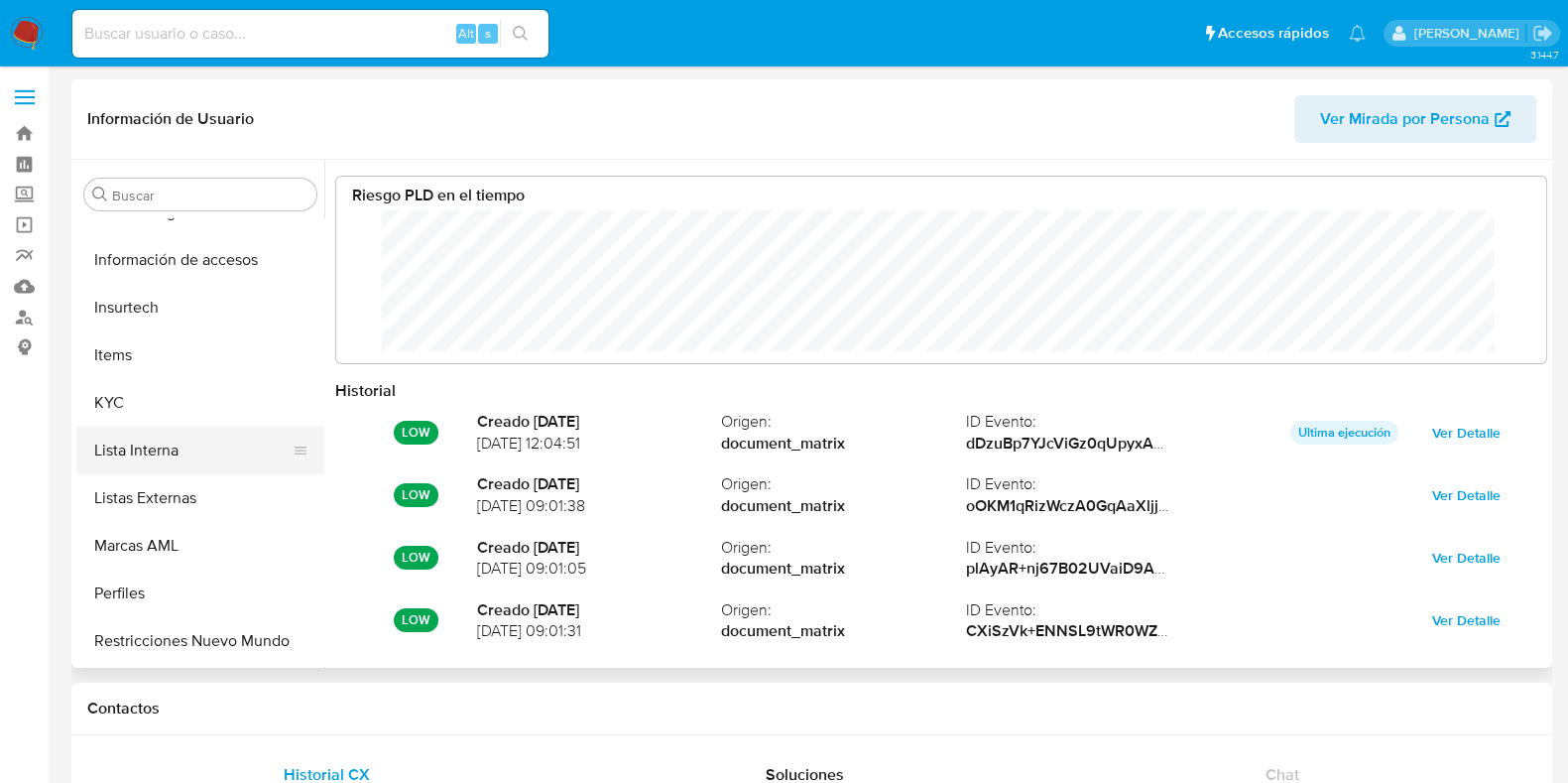 click on "Lista Interna" at bounding box center [192, 451] 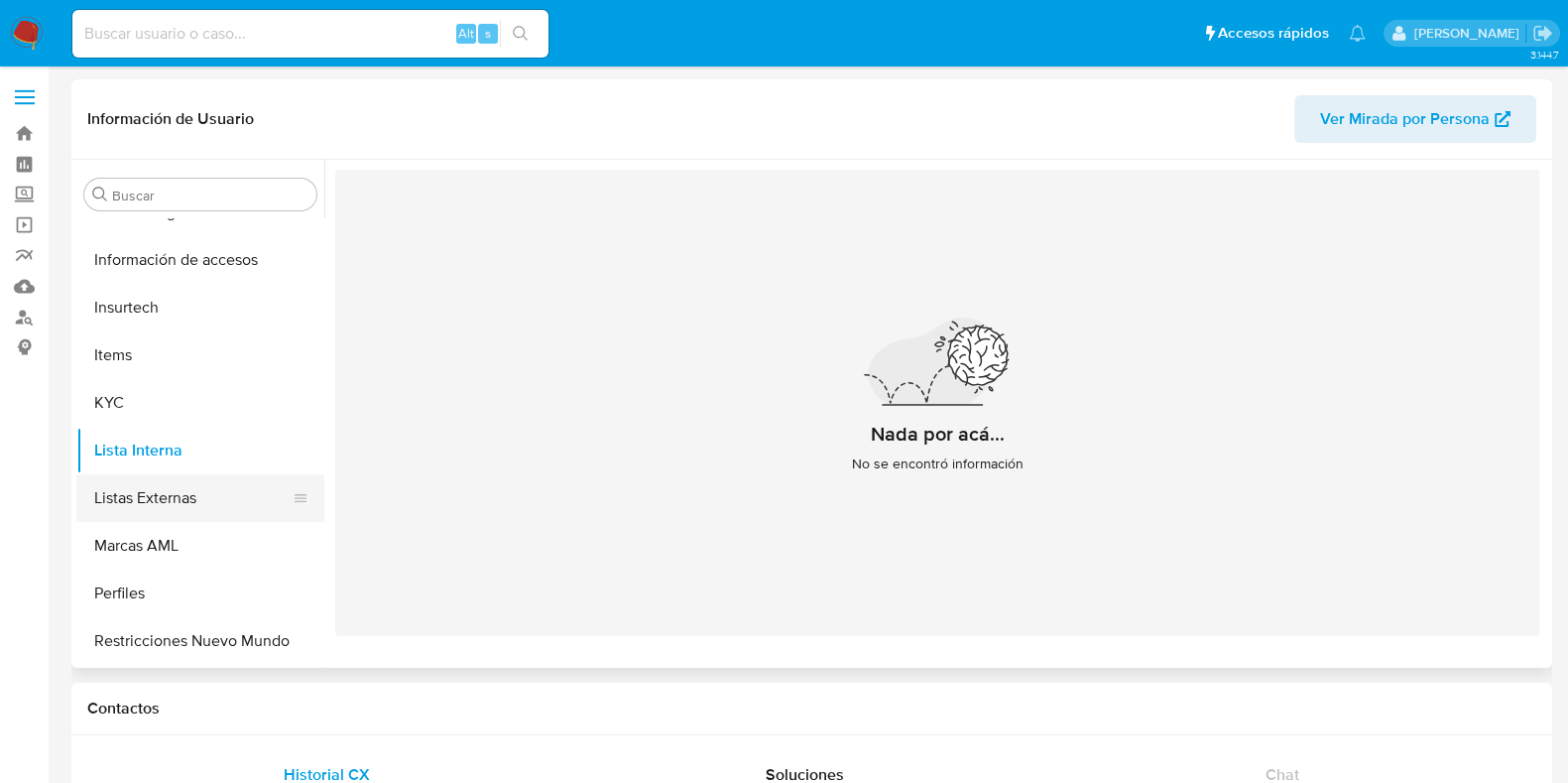 click on "Listas Externas" at bounding box center (192, 498) 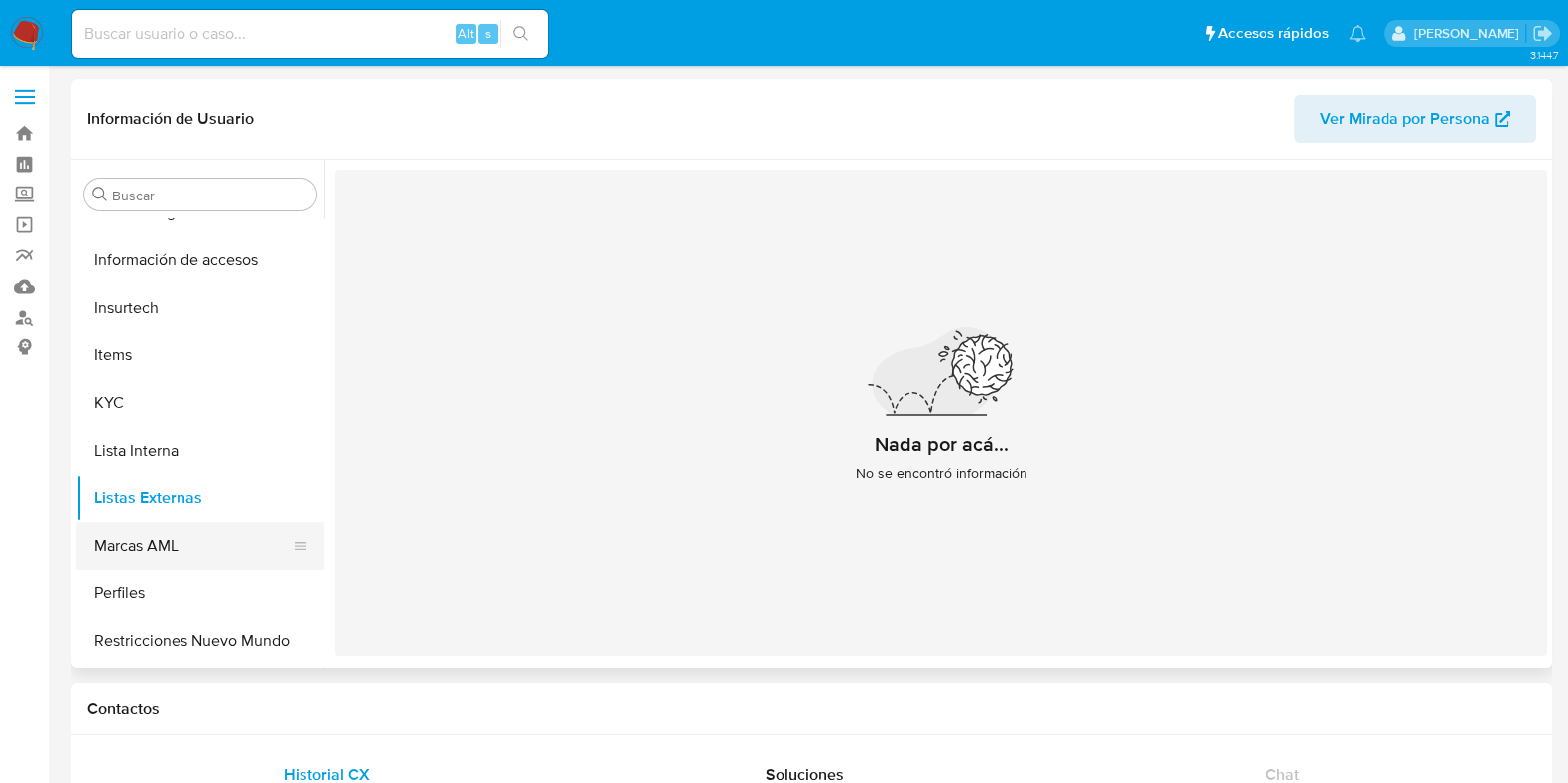 click on "Marcas AML" at bounding box center (192, 546) 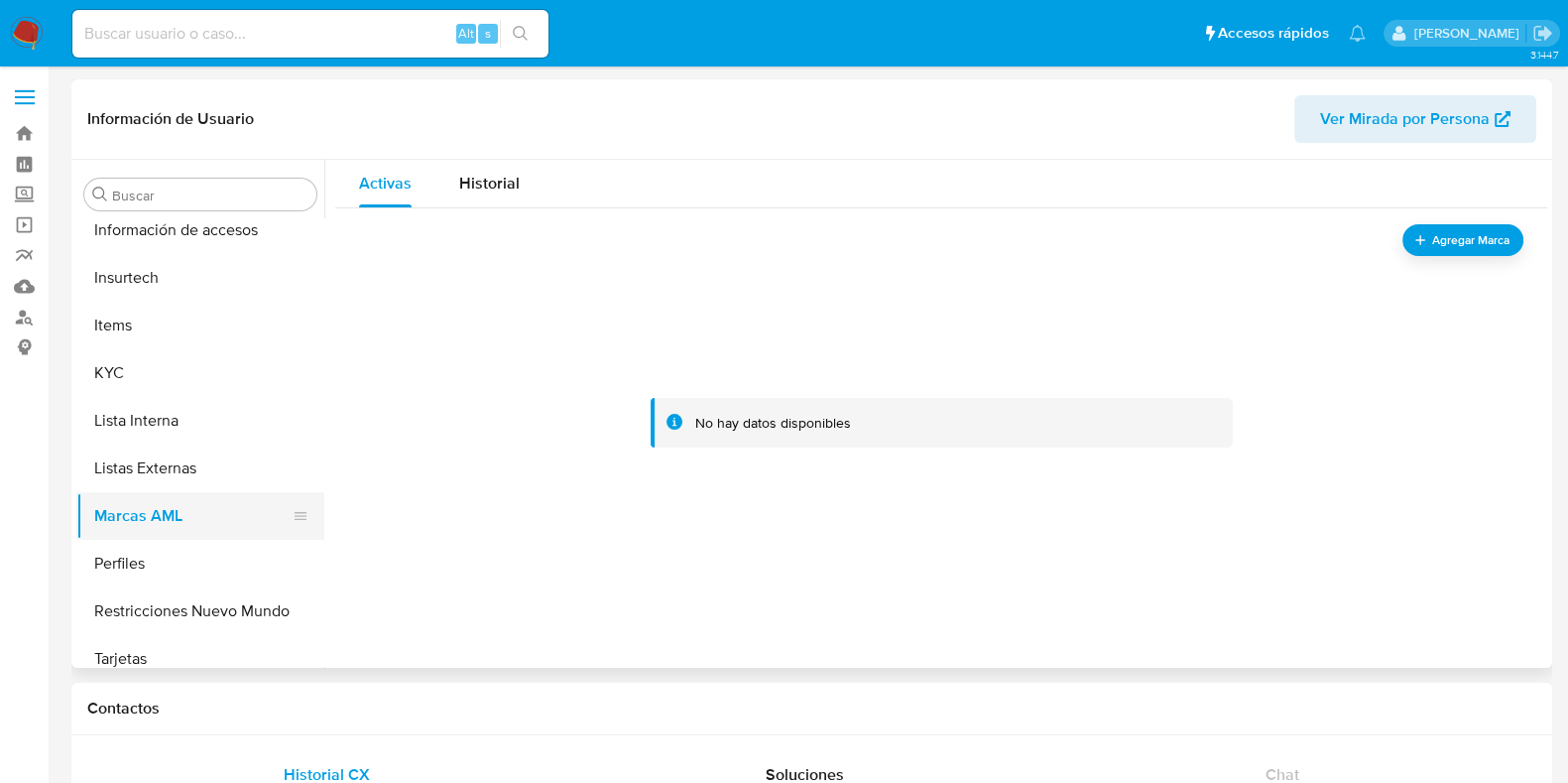 scroll, scrollTop: 791, scrollLeft: 0, axis: vertical 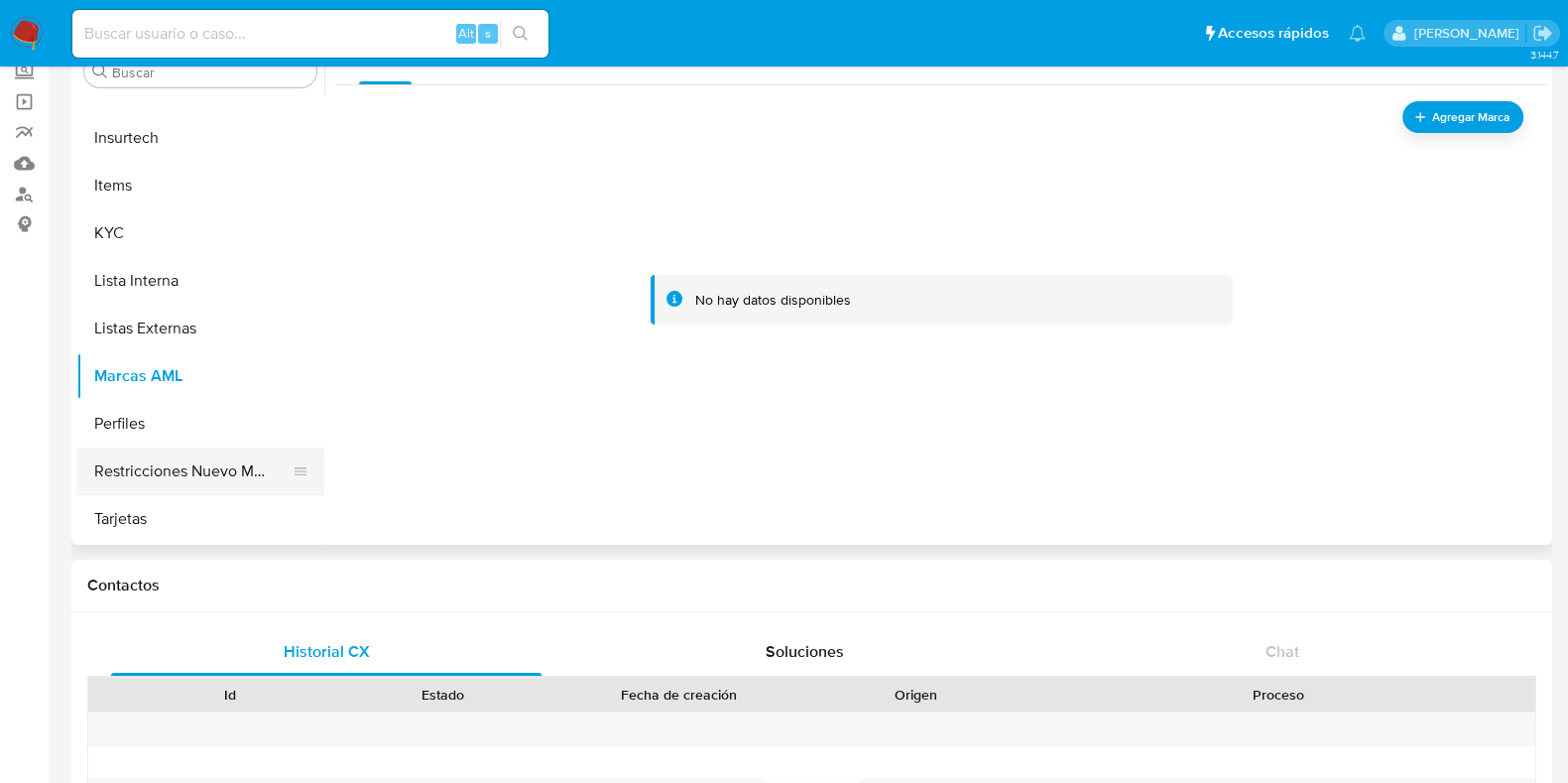 click on "Restricciones Nuevo Mundo" at bounding box center [192, 471] 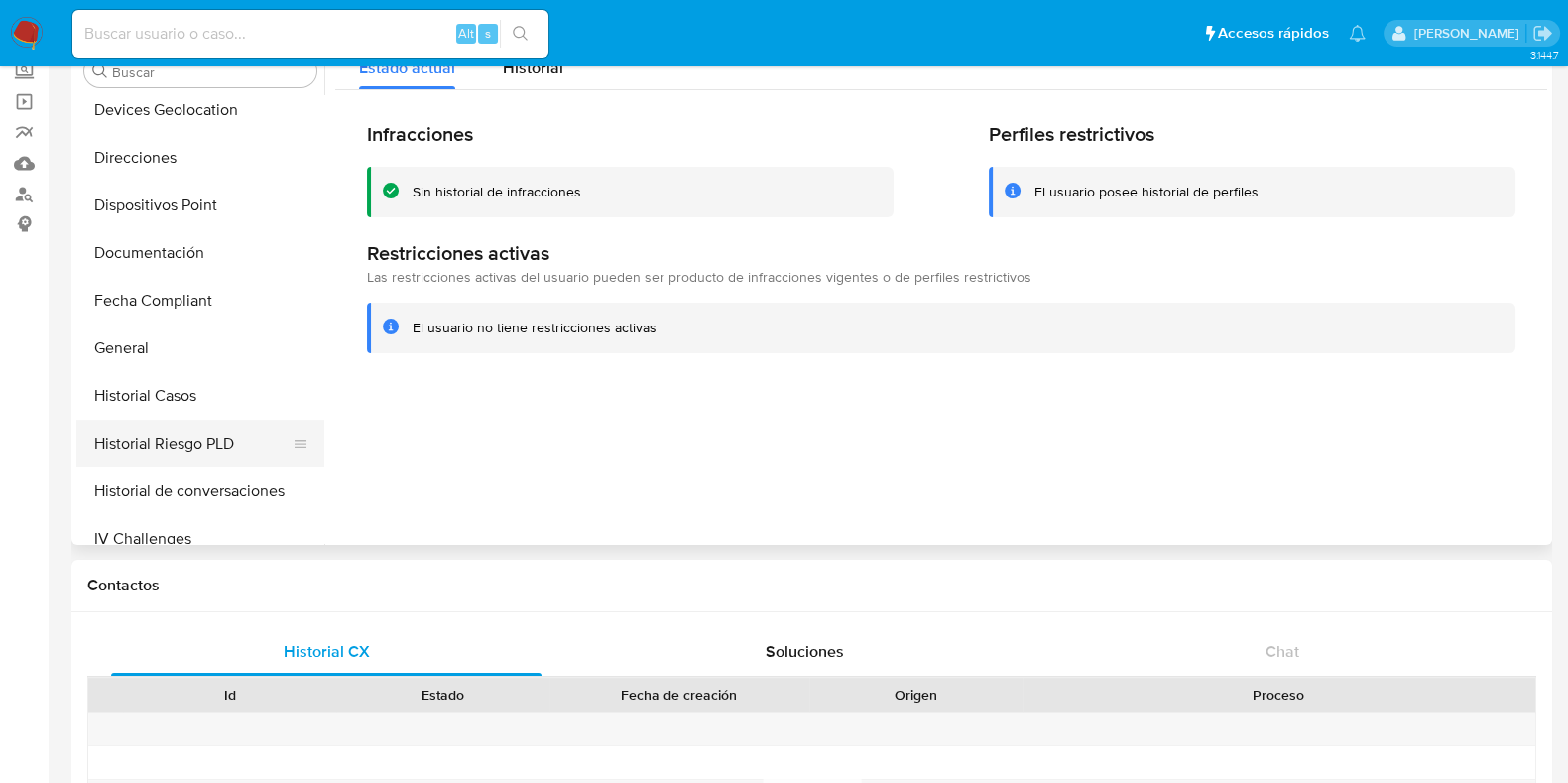 scroll, scrollTop: 0, scrollLeft: 0, axis: both 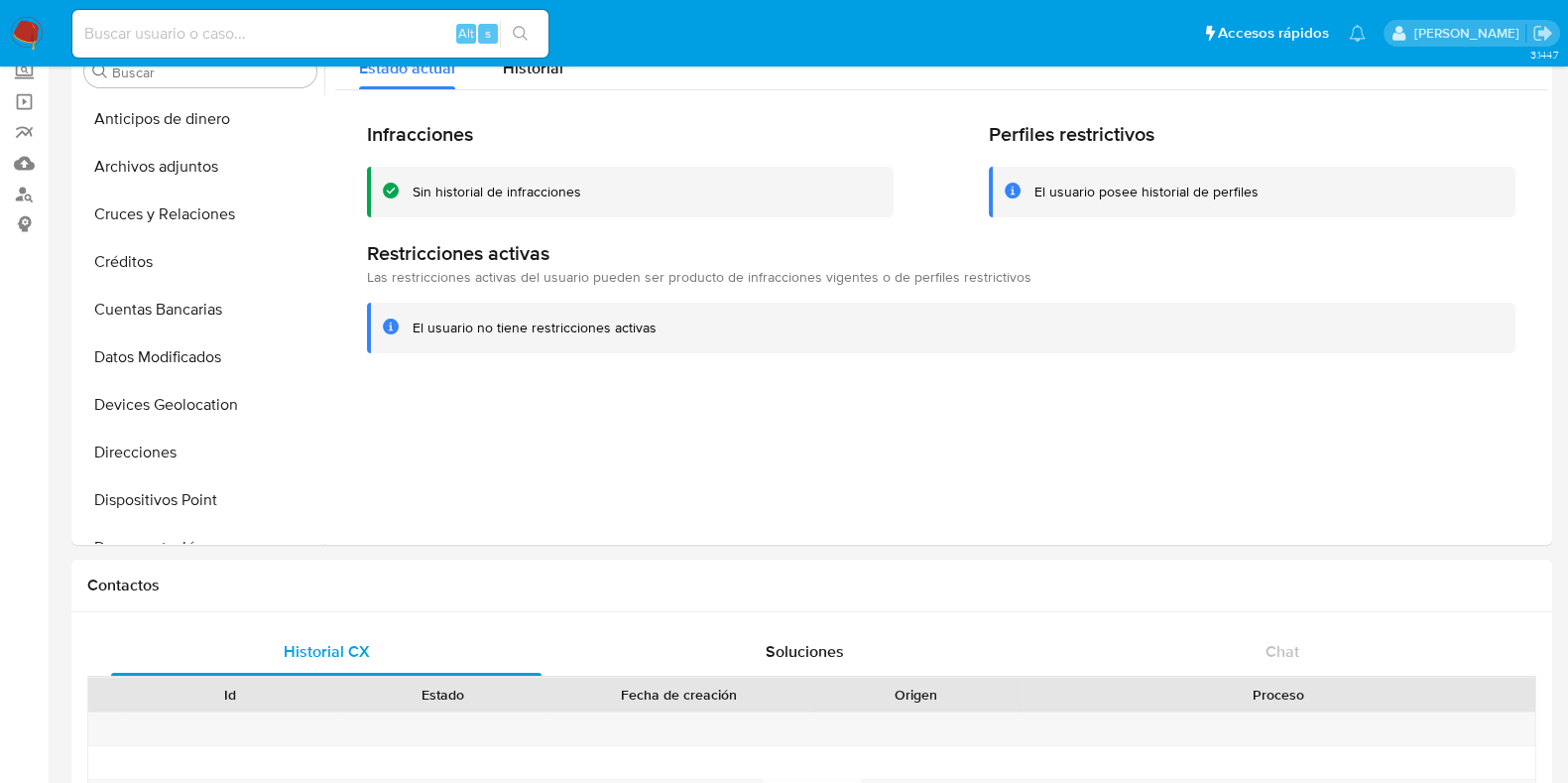 type 